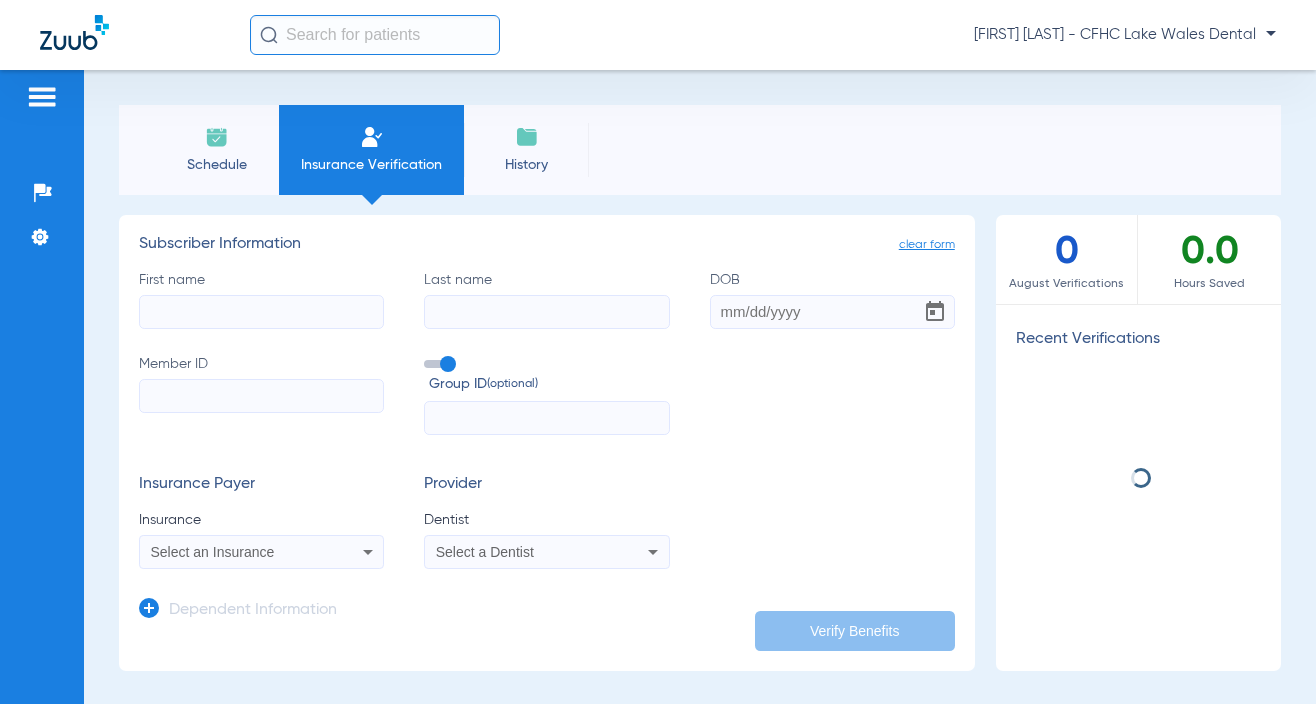 scroll, scrollTop: 0, scrollLeft: 0, axis: both 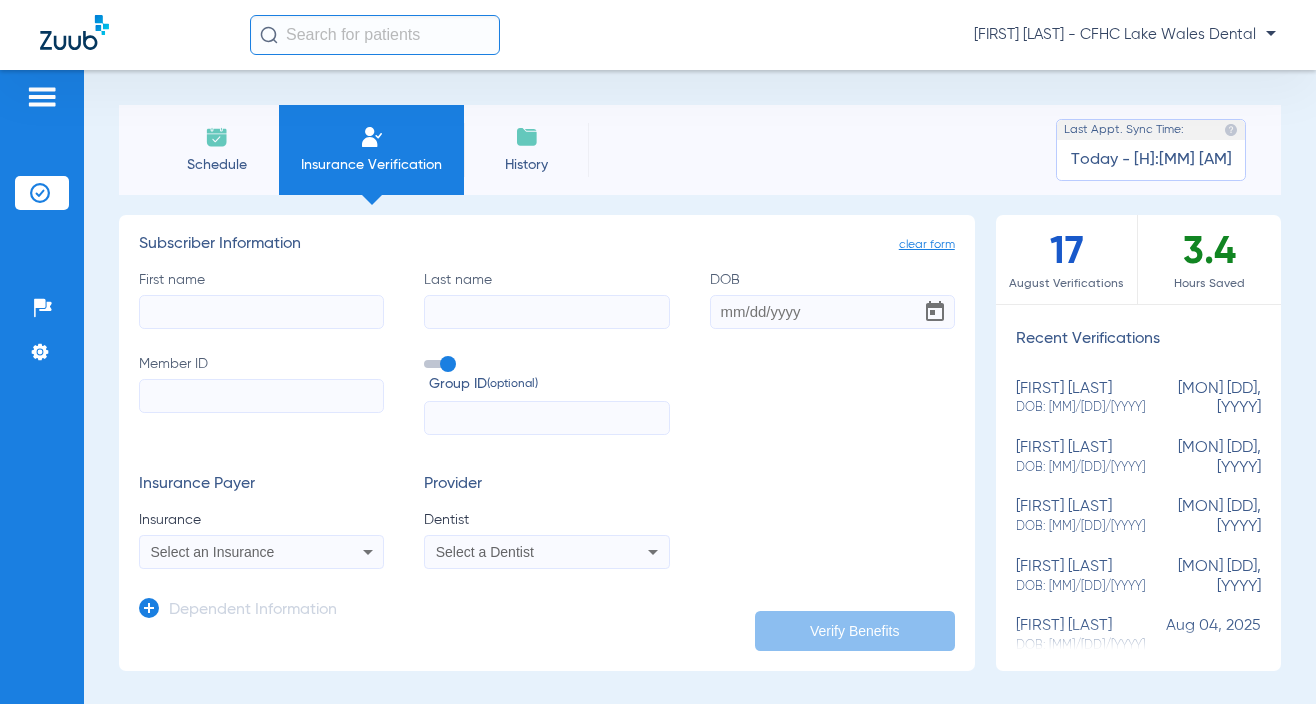 click on "Patients  Insurance Verification  Setup  Help Center Settings" 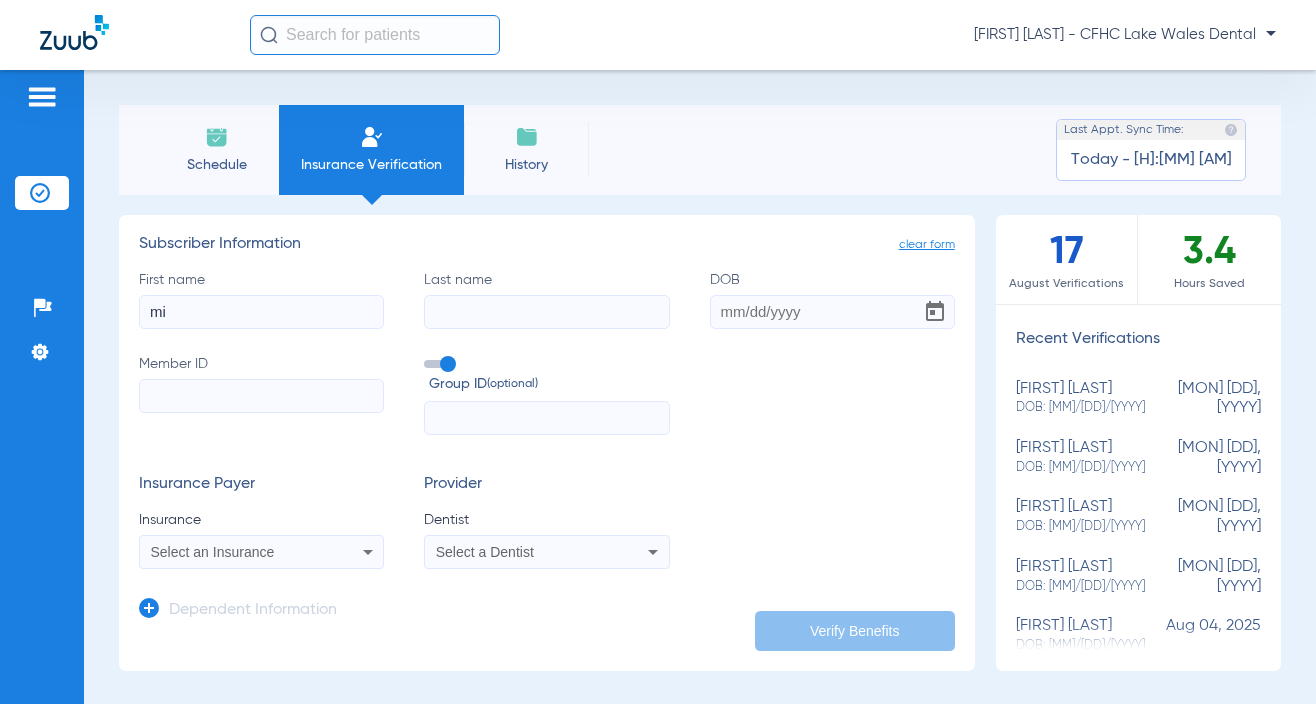 type on "m" 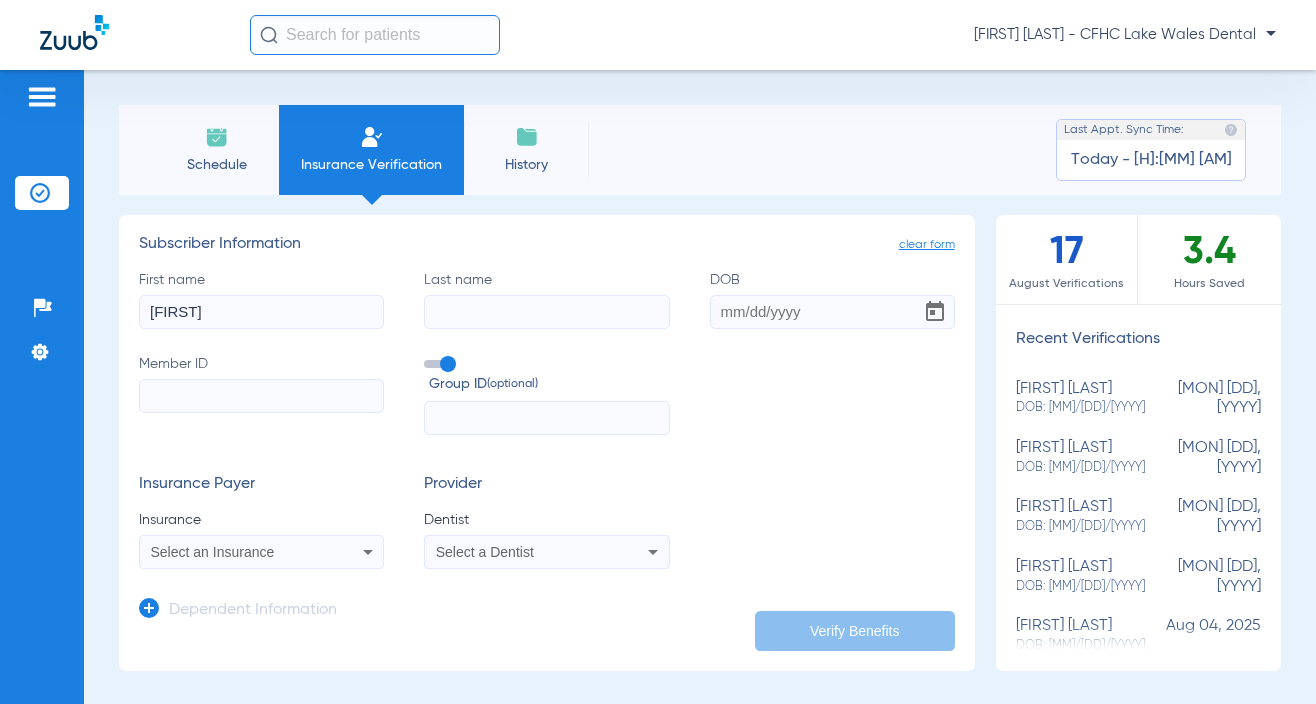 type on "[FIRST]" 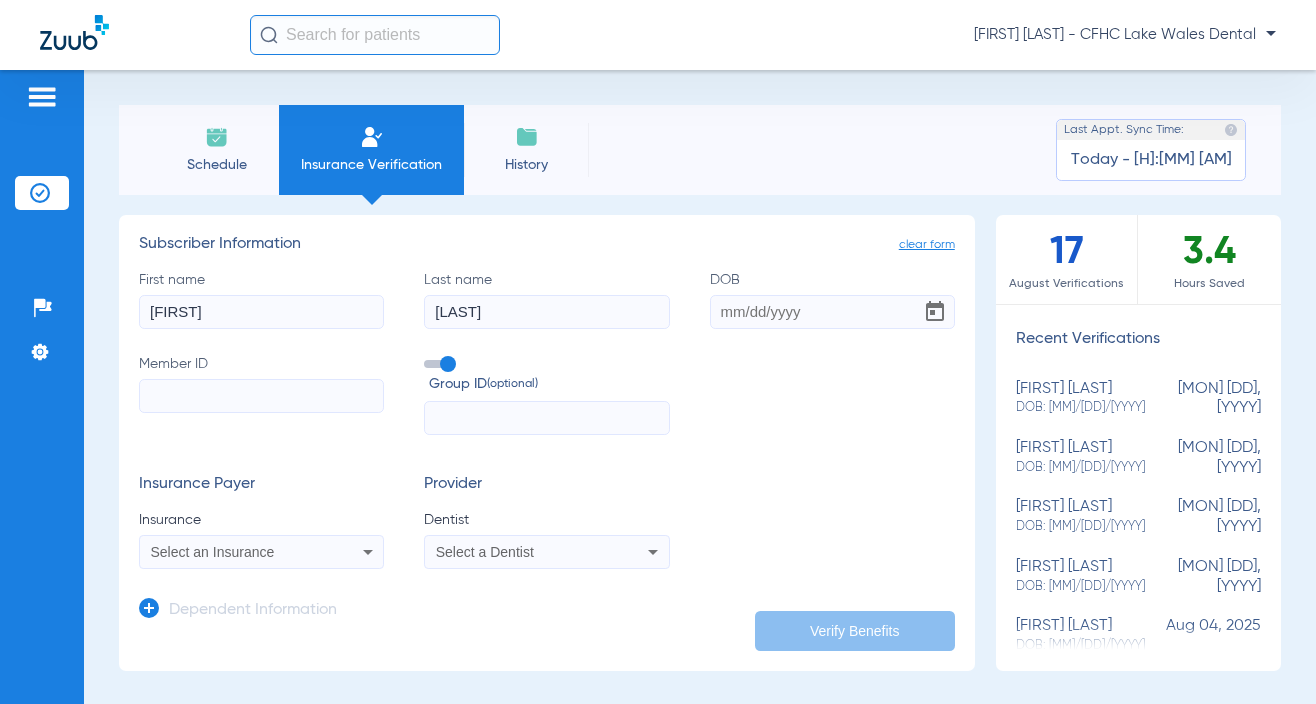 type on "[LAST]" 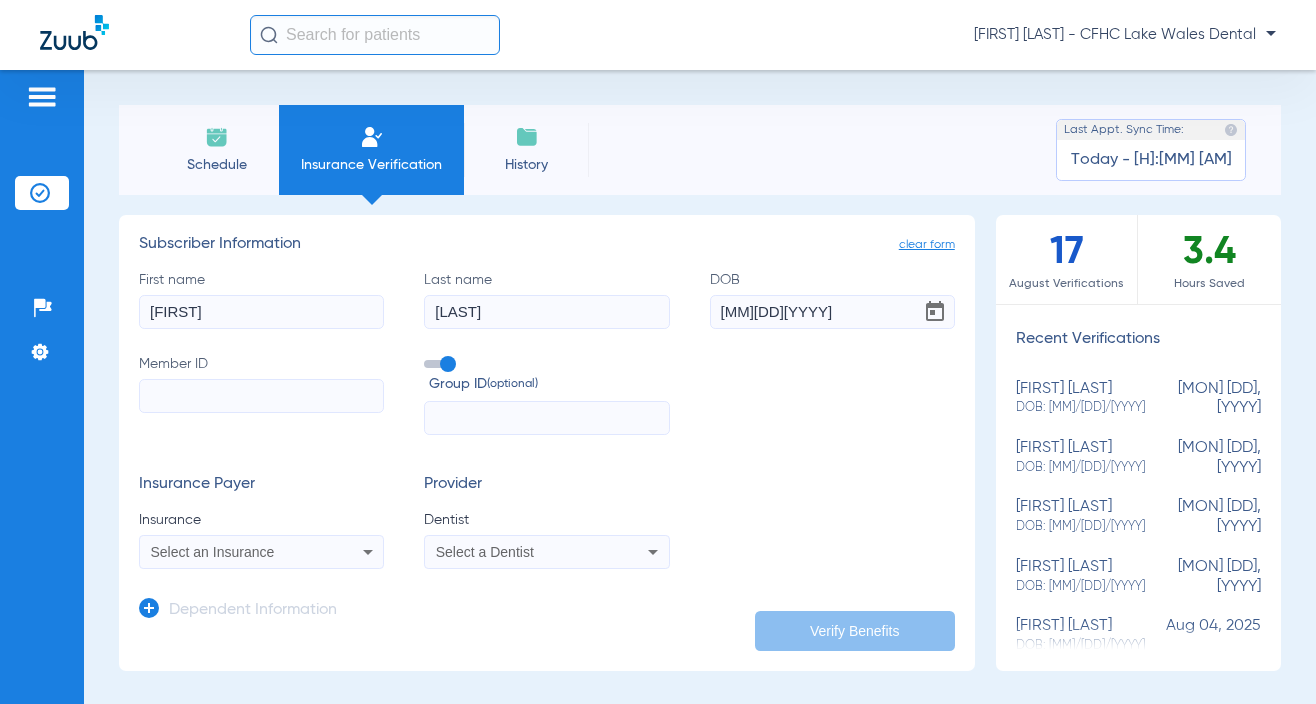 type on "[MM]/[DD]/[YYYY]" 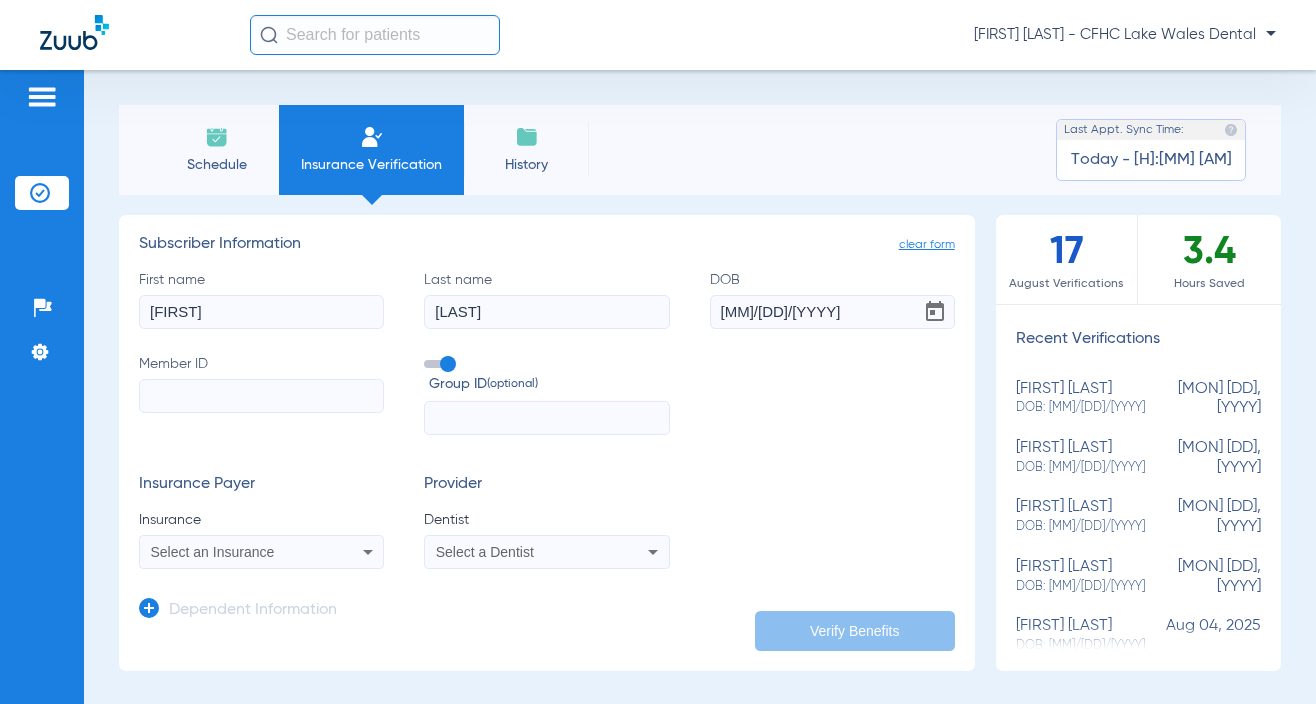 drag, startPoint x: 690, startPoint y: 251, endPoint x: 488, endPoint y: 358, distance: 228.58916 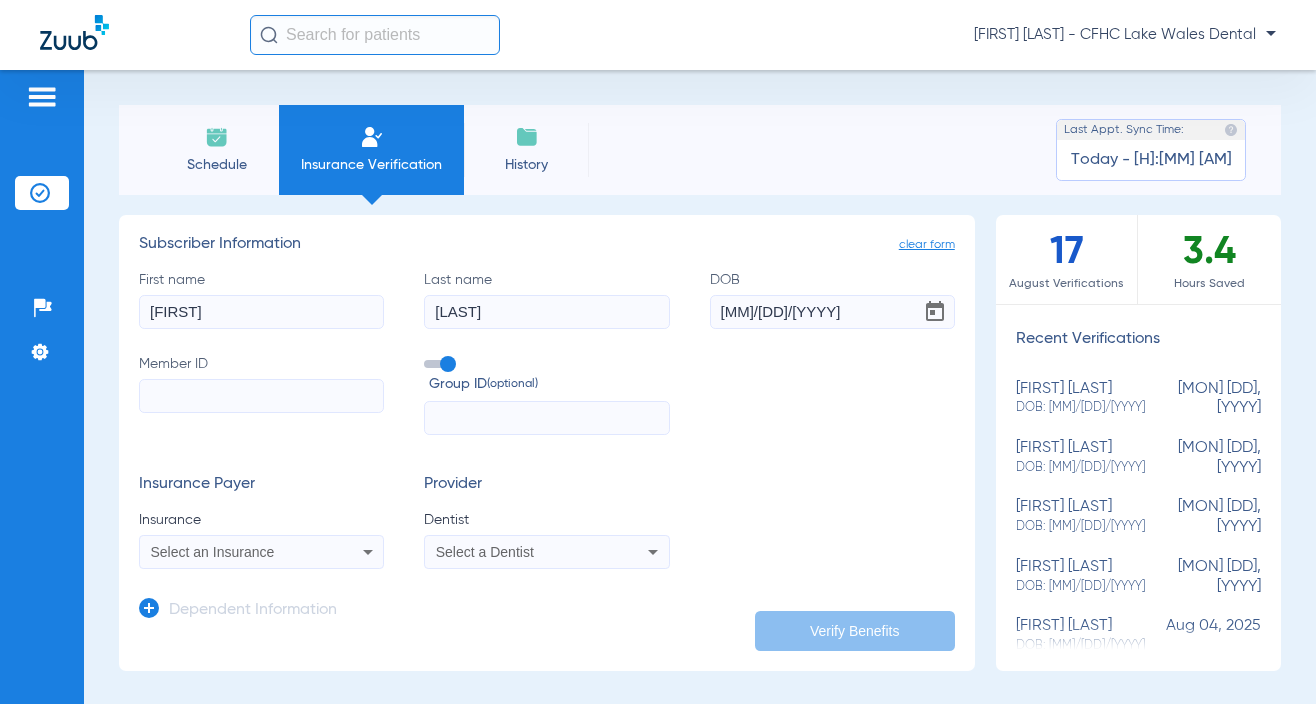 paste on "[NUMBER]" 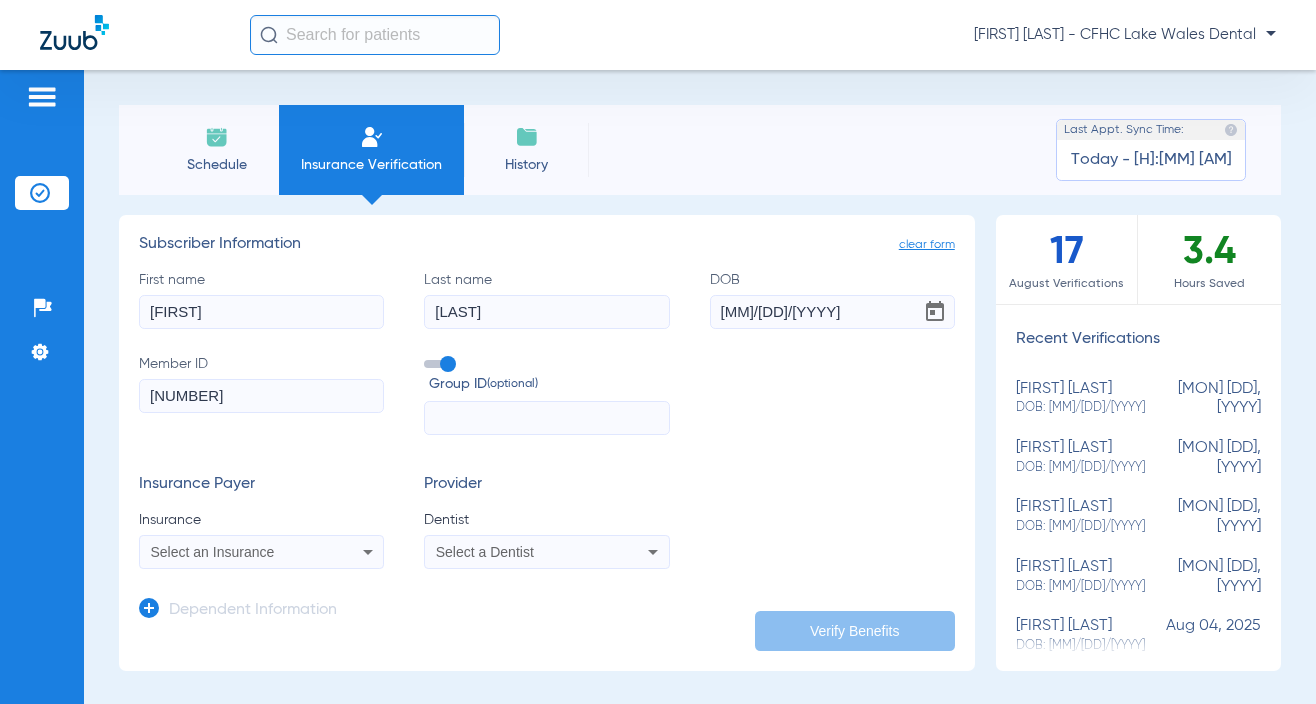 type on "[NUMBER]" 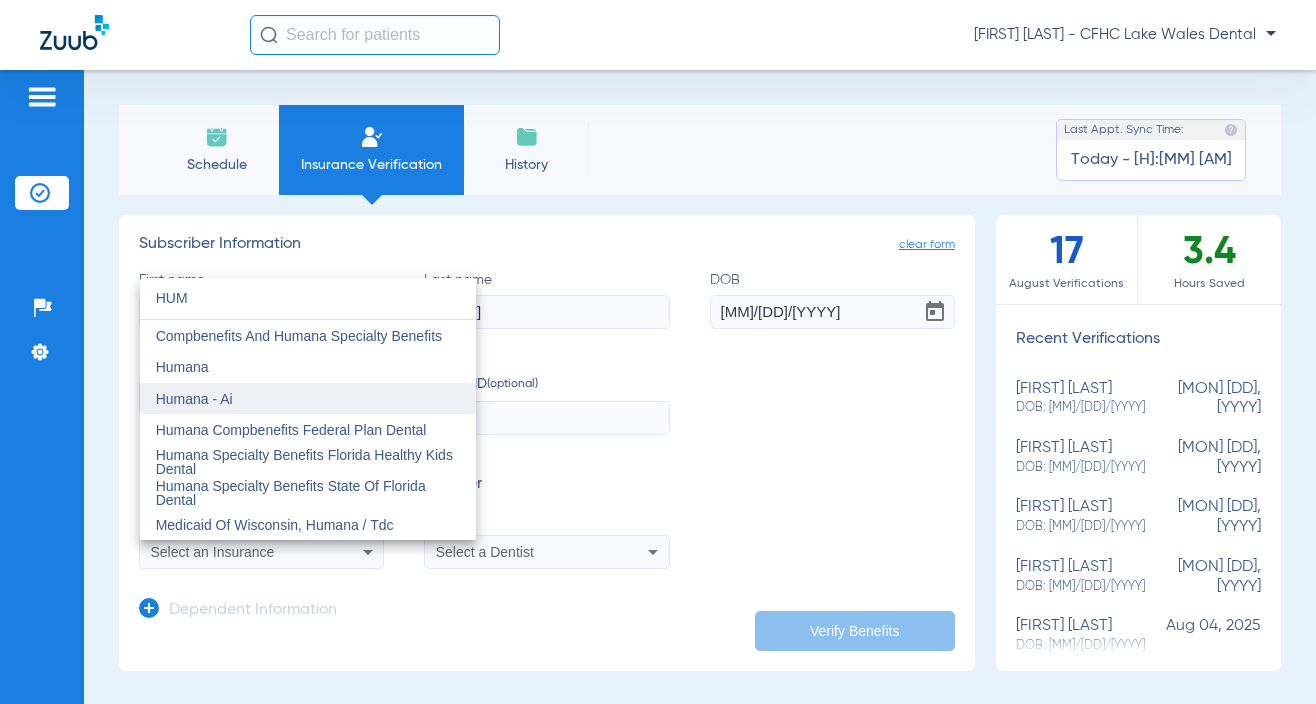 type on "HUM" 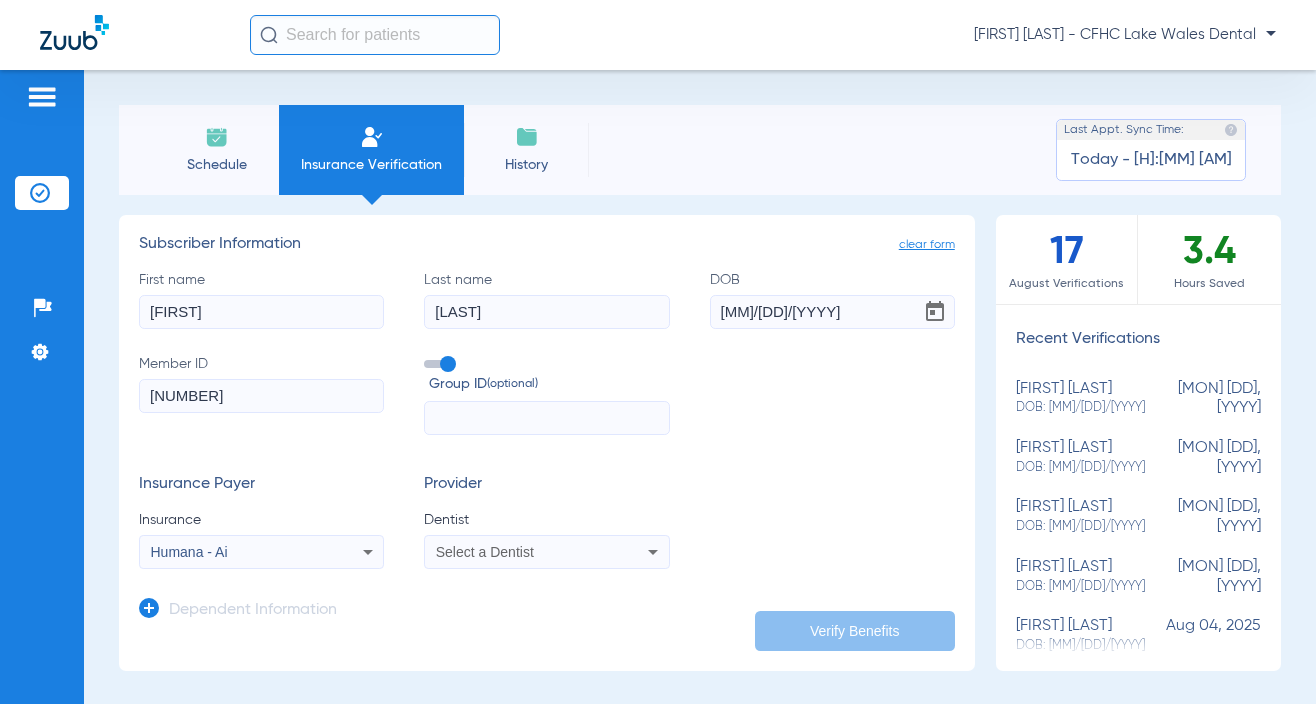 click on "Select a Dentist" at bounding box center [485, 552] 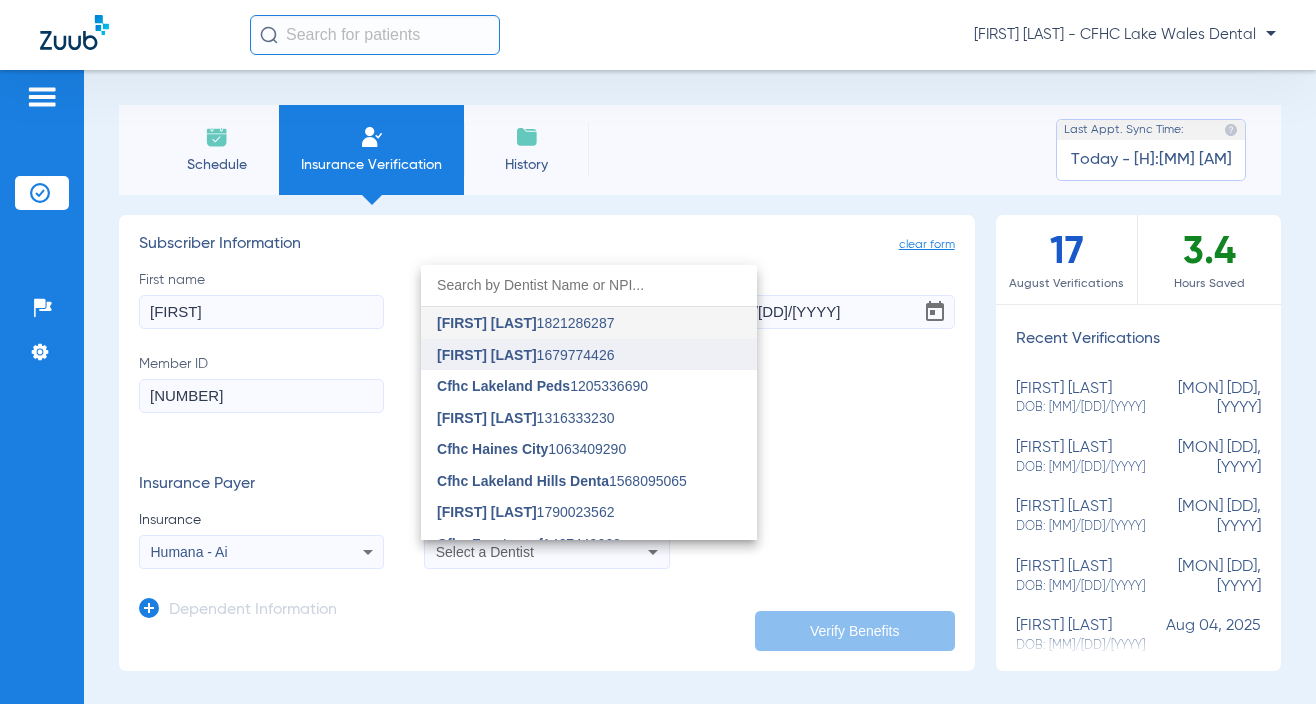click on "[FIRST] [LAST]" at bounding box center (487, 355) 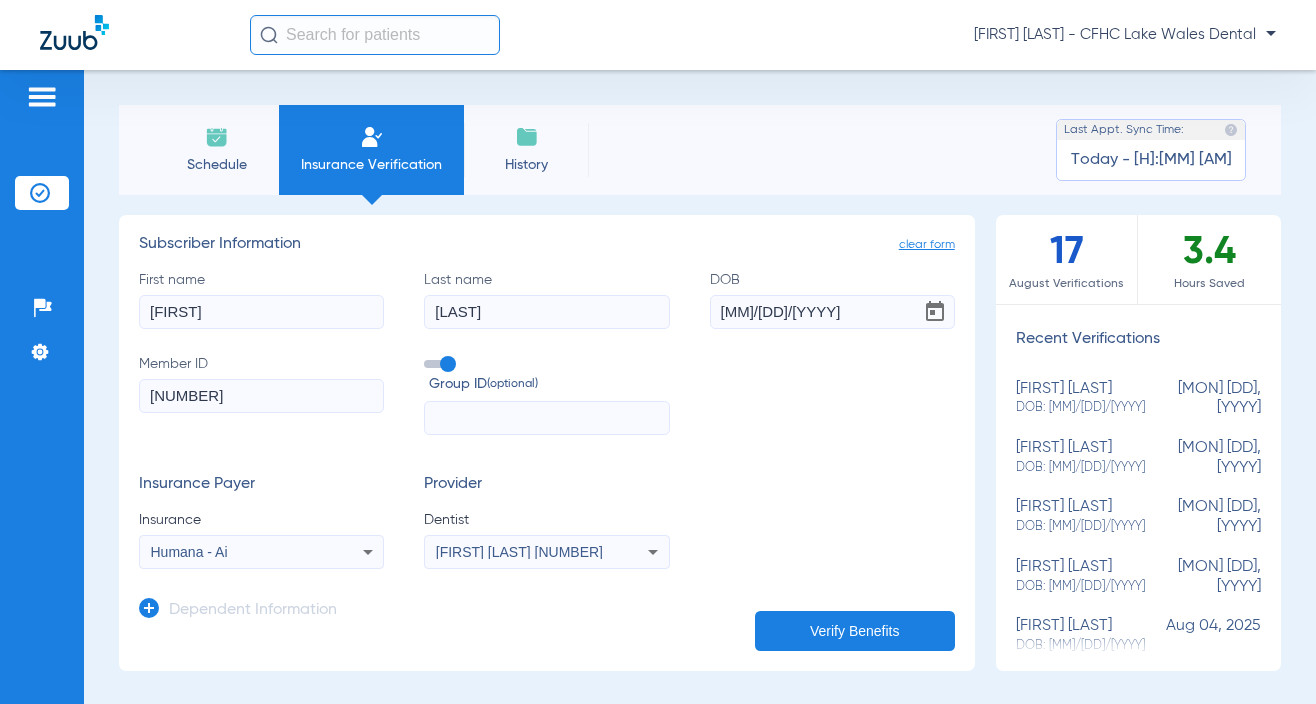 click on "Verify Benefits" 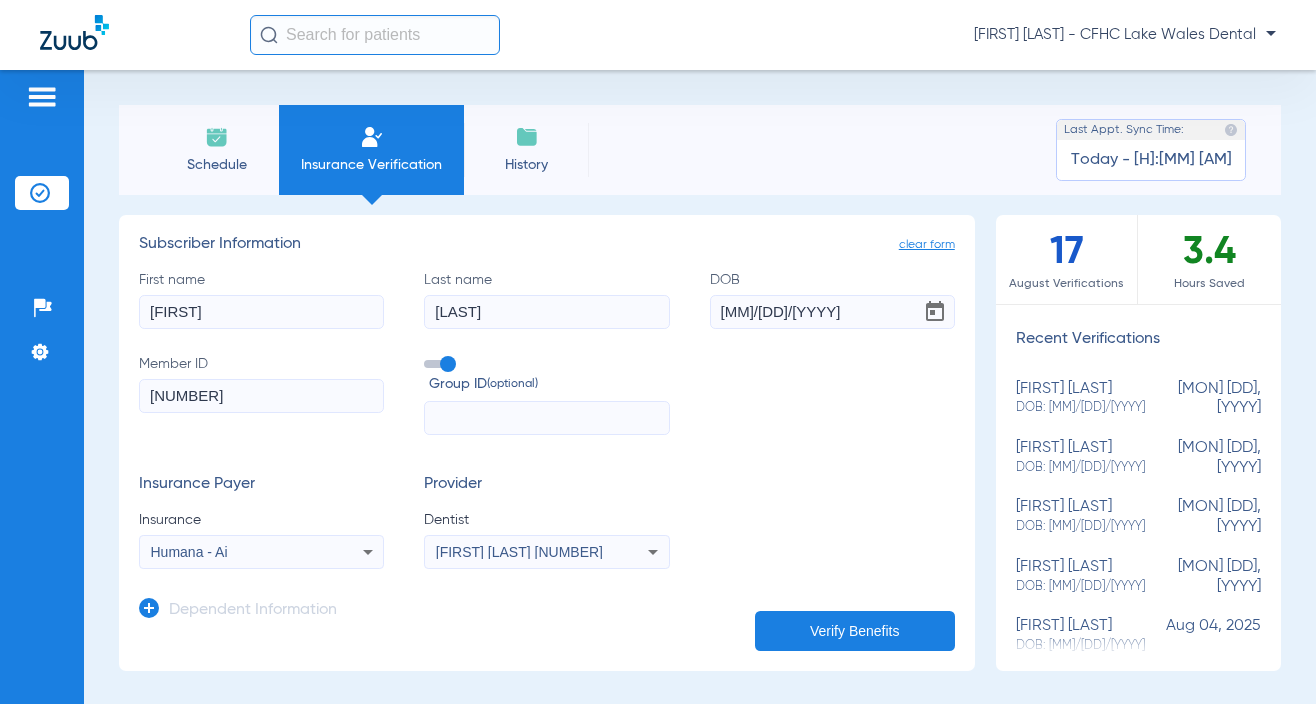 scroll, scrollTop: 300, scrollLeft: 0, axis: vertical 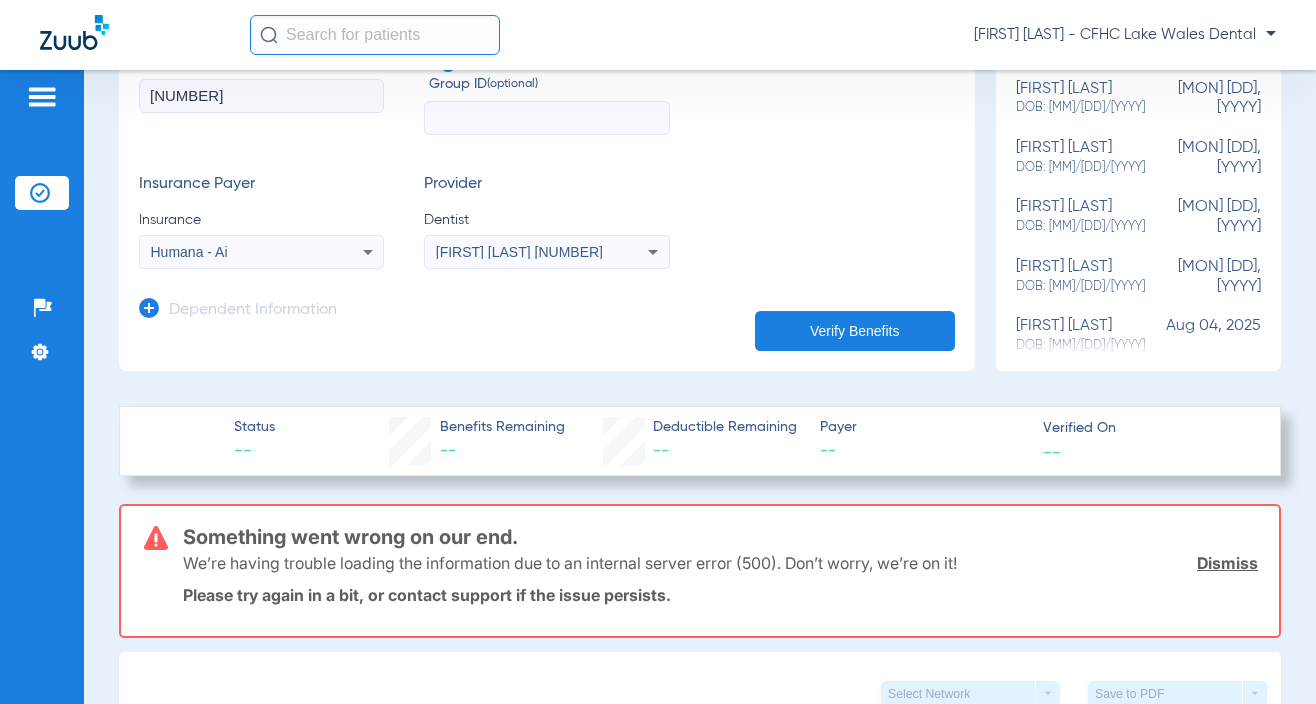 click on "Humana - Ai" at bounding box center [261, 252] 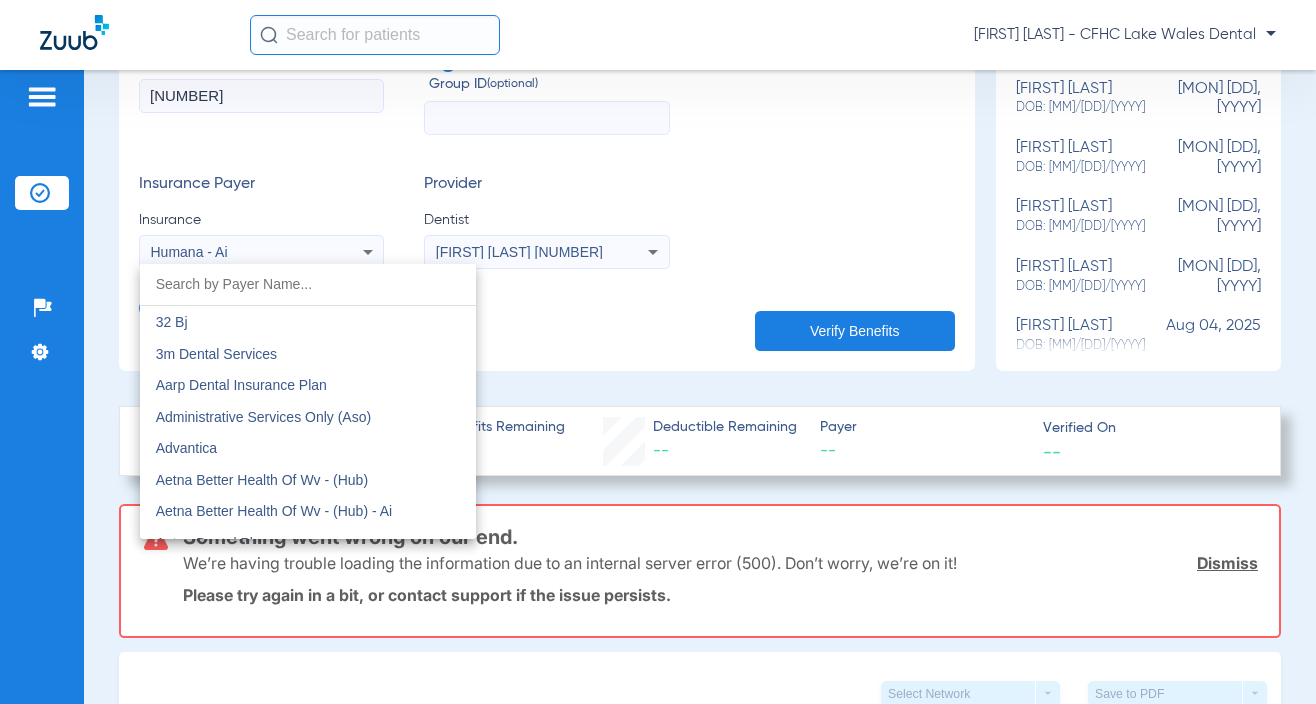 scroll, scrollTop: 7201, scrollLeft: 0, axis: vertical 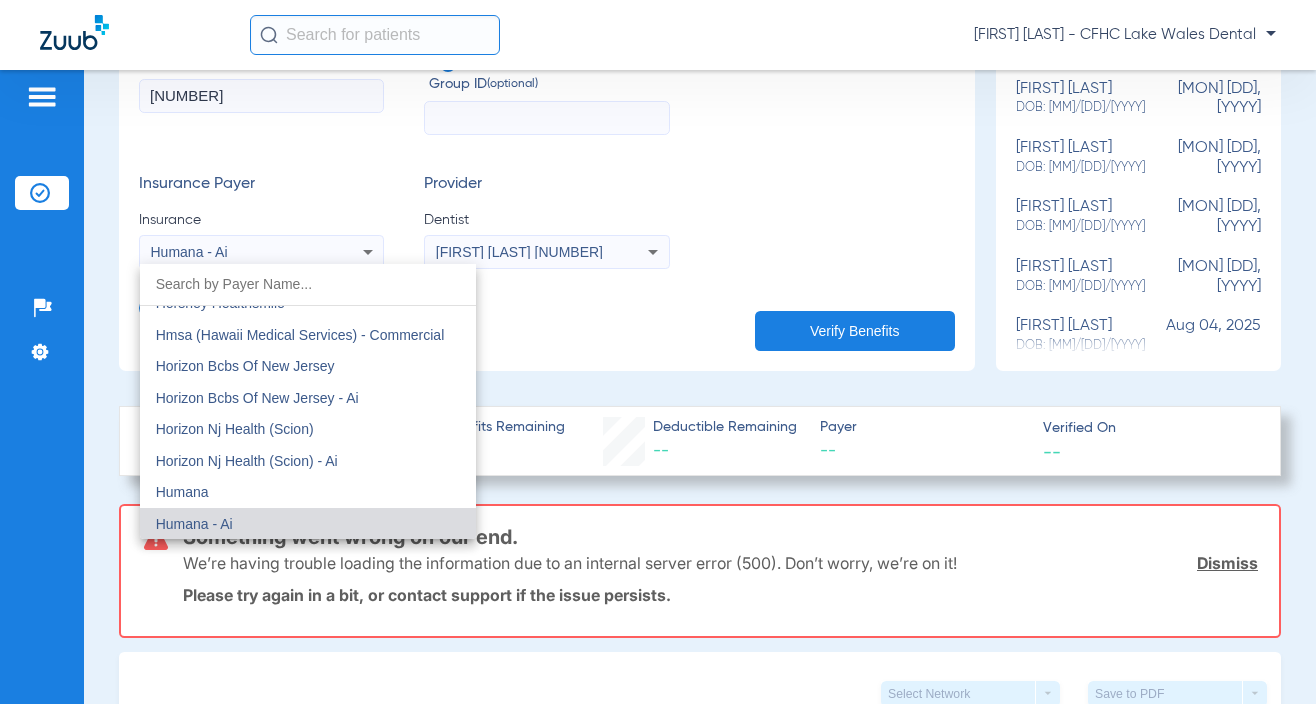 click on "Humana" at bounding box center [308, 492] 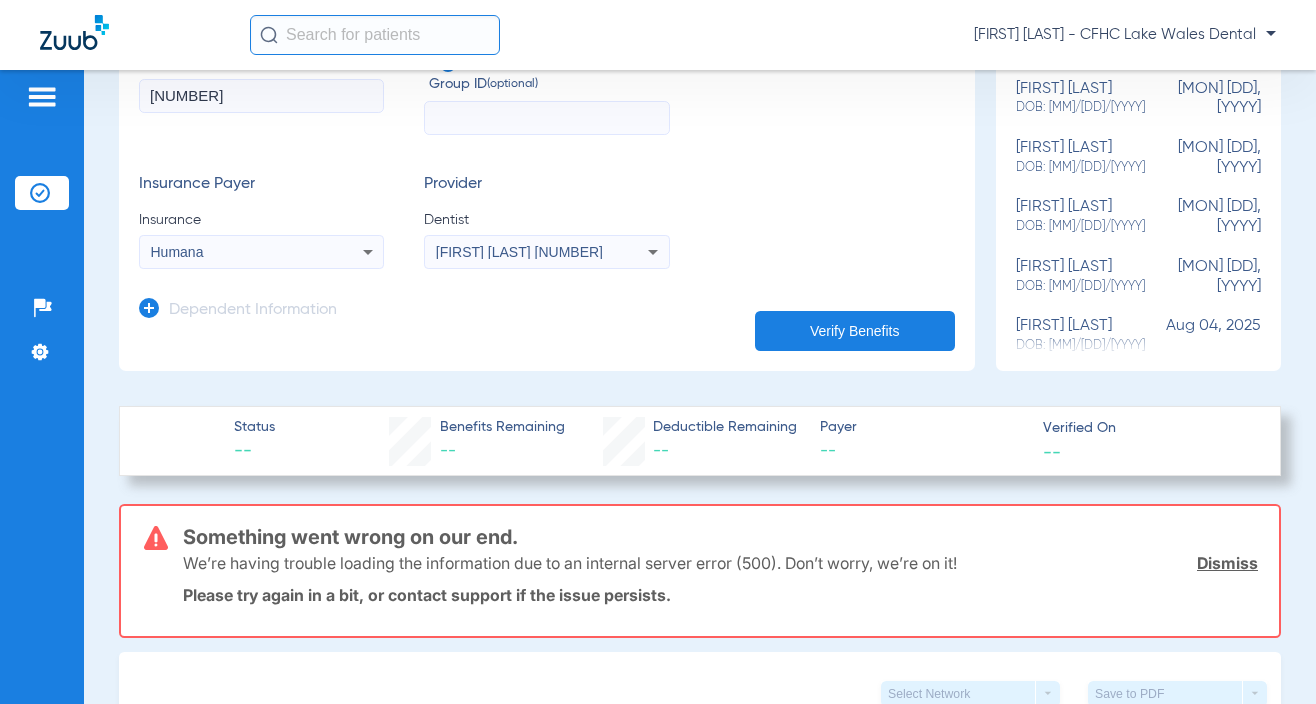 click on "Verify Benefits" 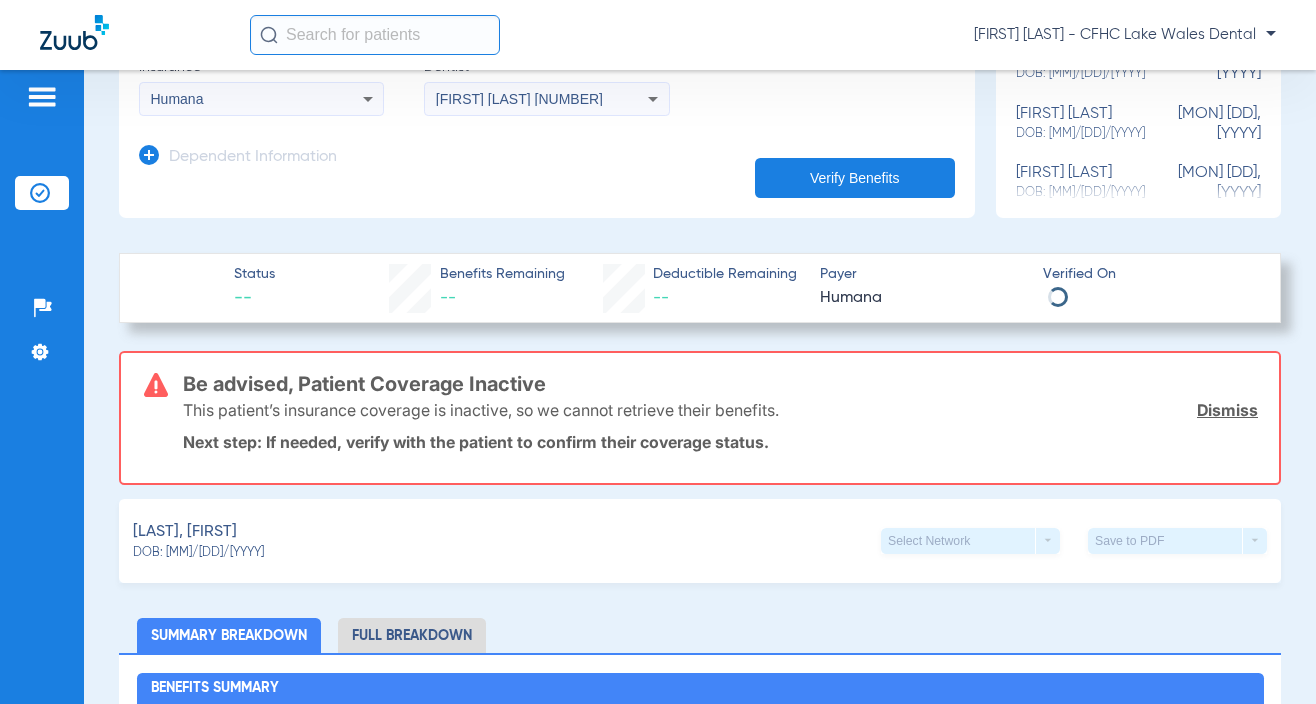 scroll, scrollTop: 700, scrollLeft: 0, axis: vertical 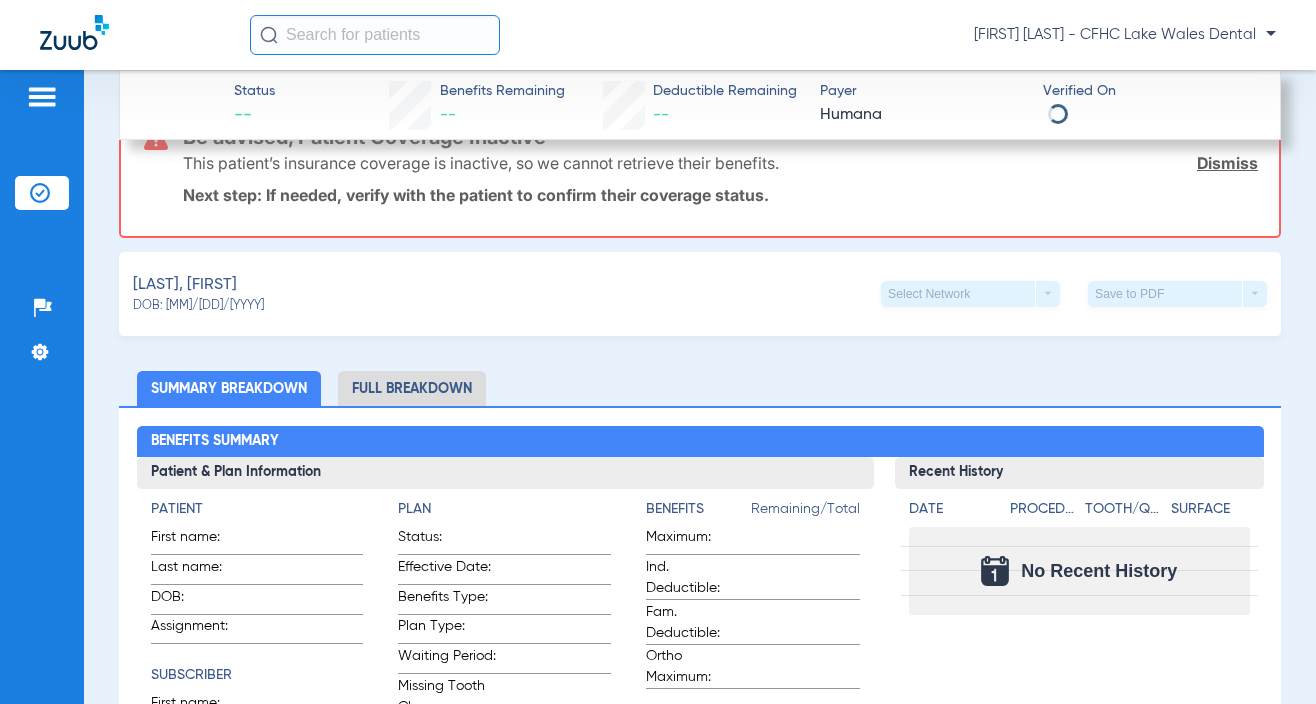 click on "Dismiss" 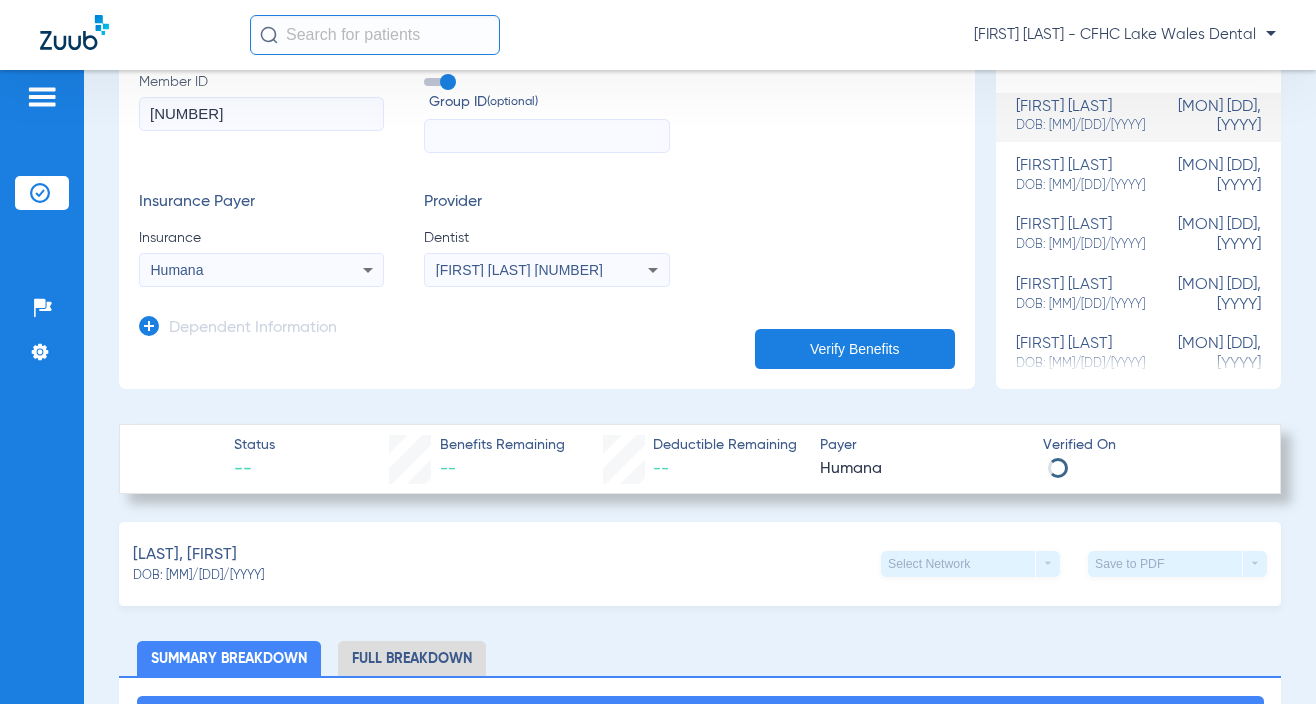 scroll, scrollTop: 252, scrollLeft: 0, axis: vertical 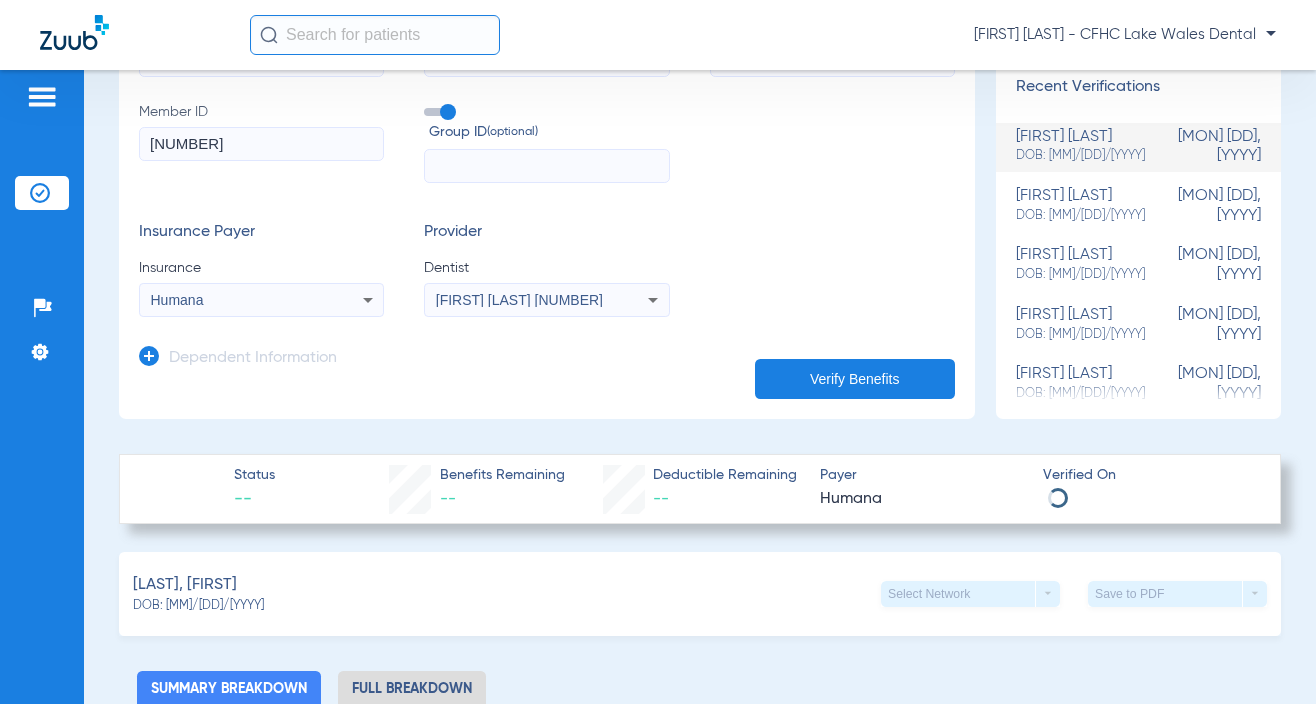 drag, startPoint x: 1278, startPoint y: 101, endPoint x: 1278, endPoint y: 74, distance: 27 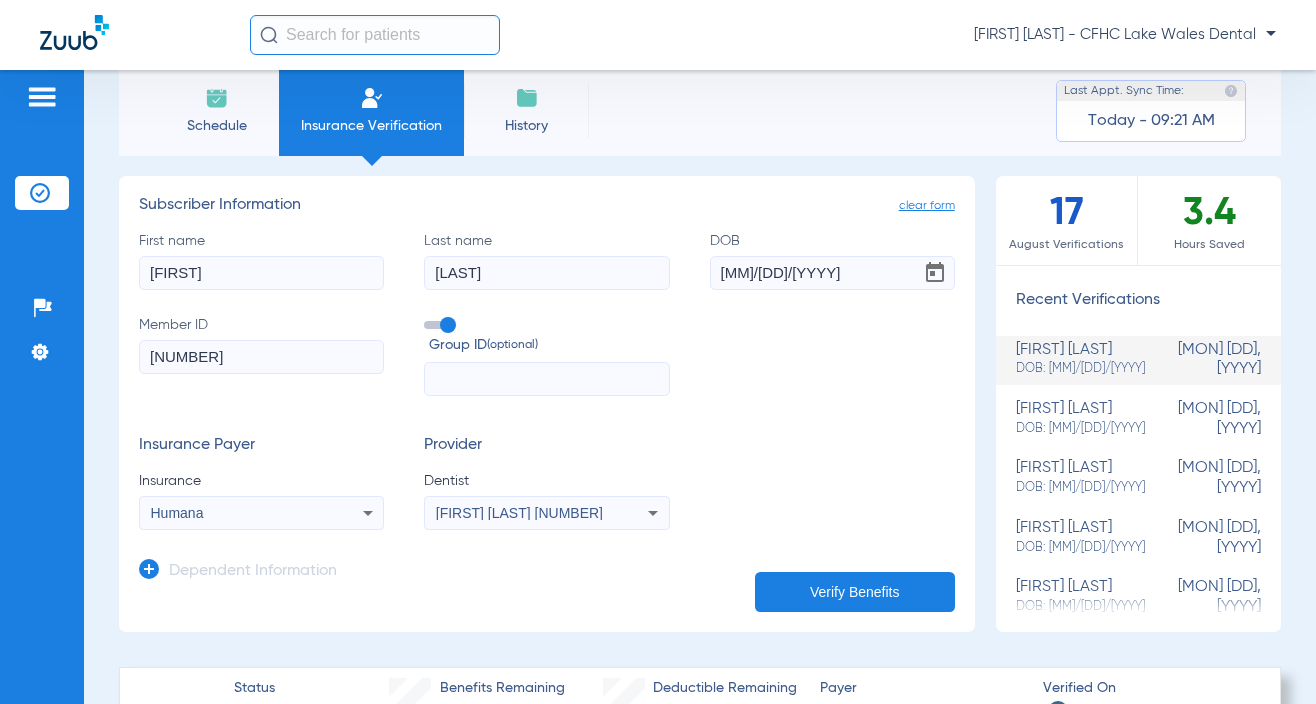 scroll, scrollTop: 0, scrollLeft: 0, axis: both 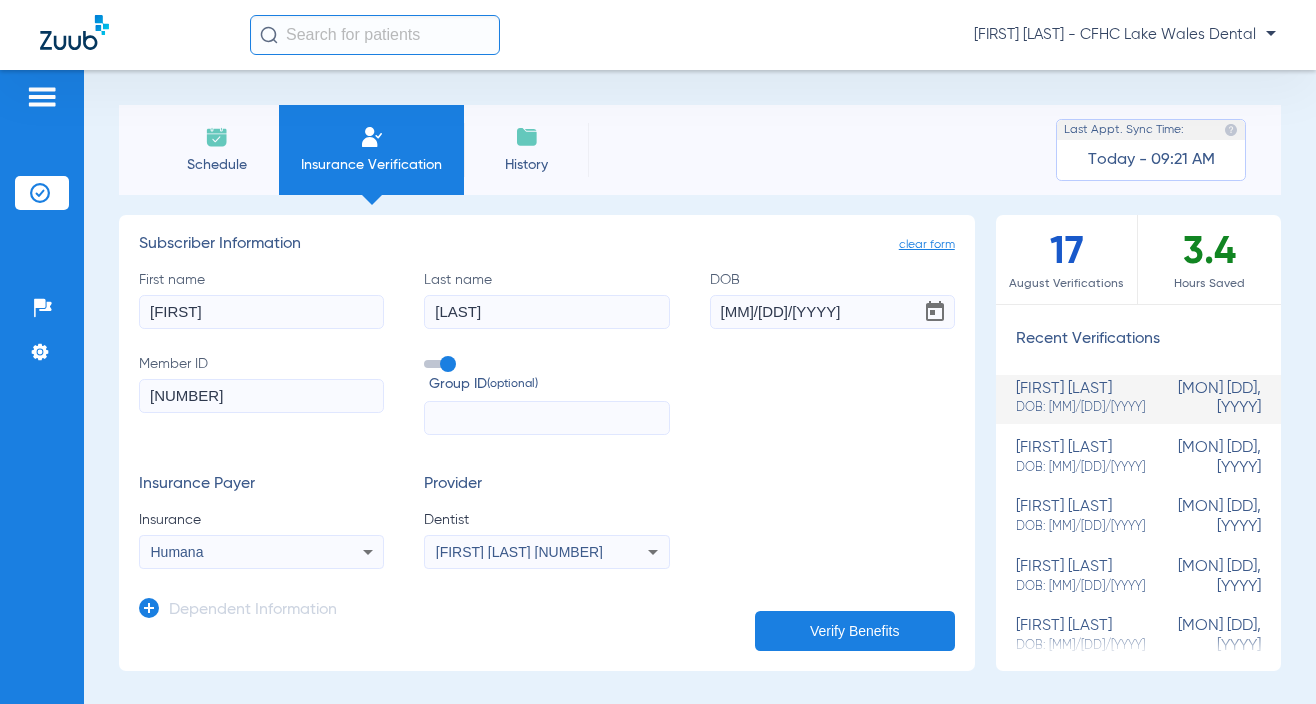 click on "Schedule" 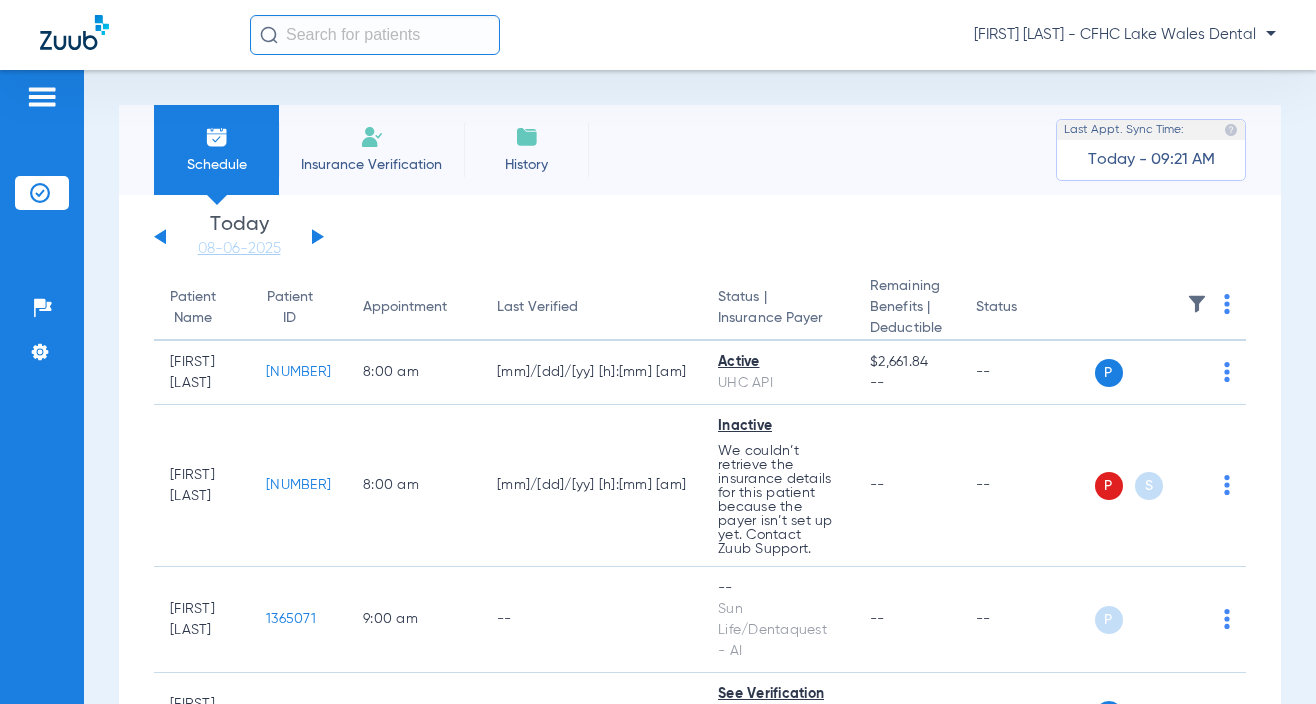 click 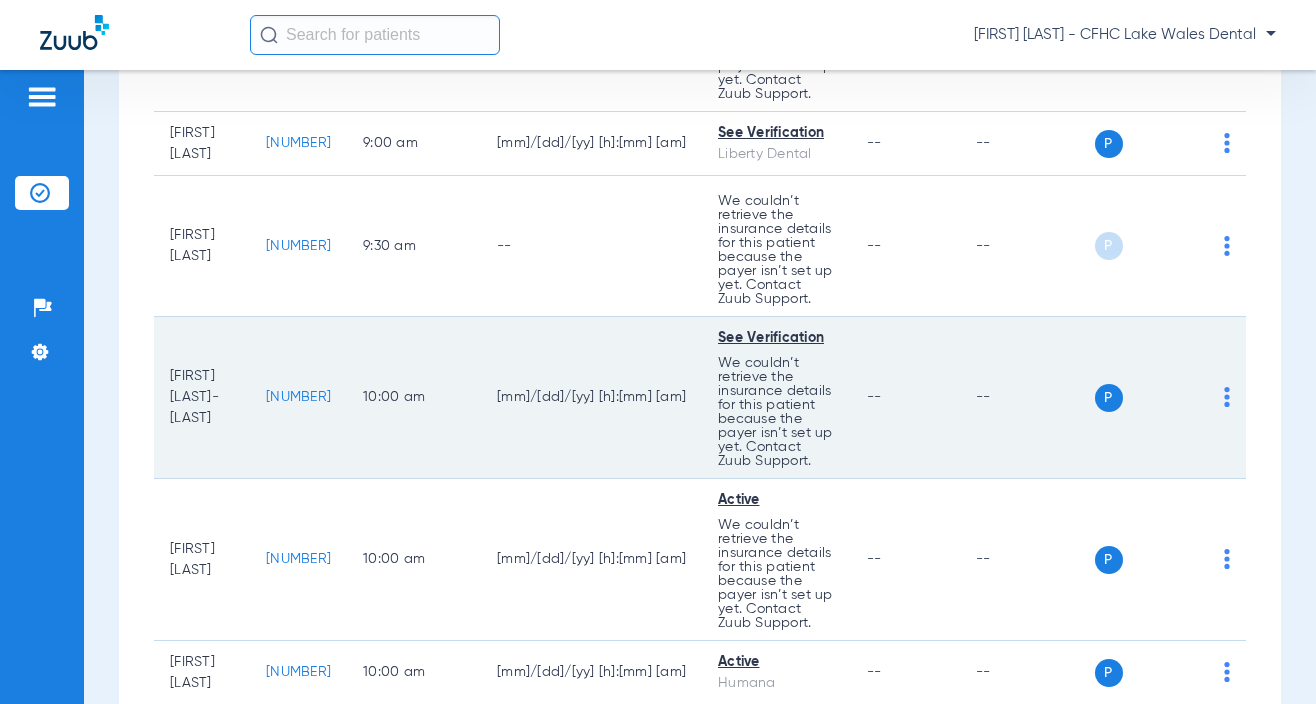 scroll, scrollTop: 1100, scrollLeft: 0, axis: vertical 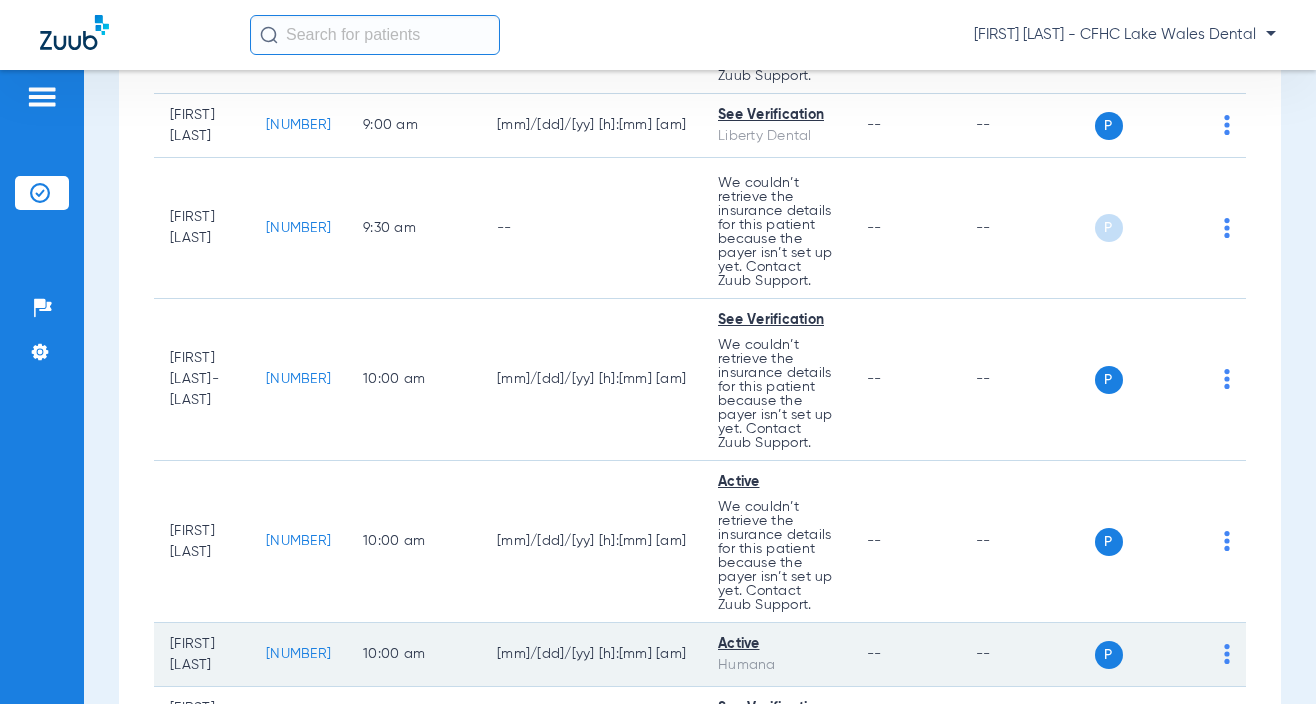 click on "[NUMBER]" 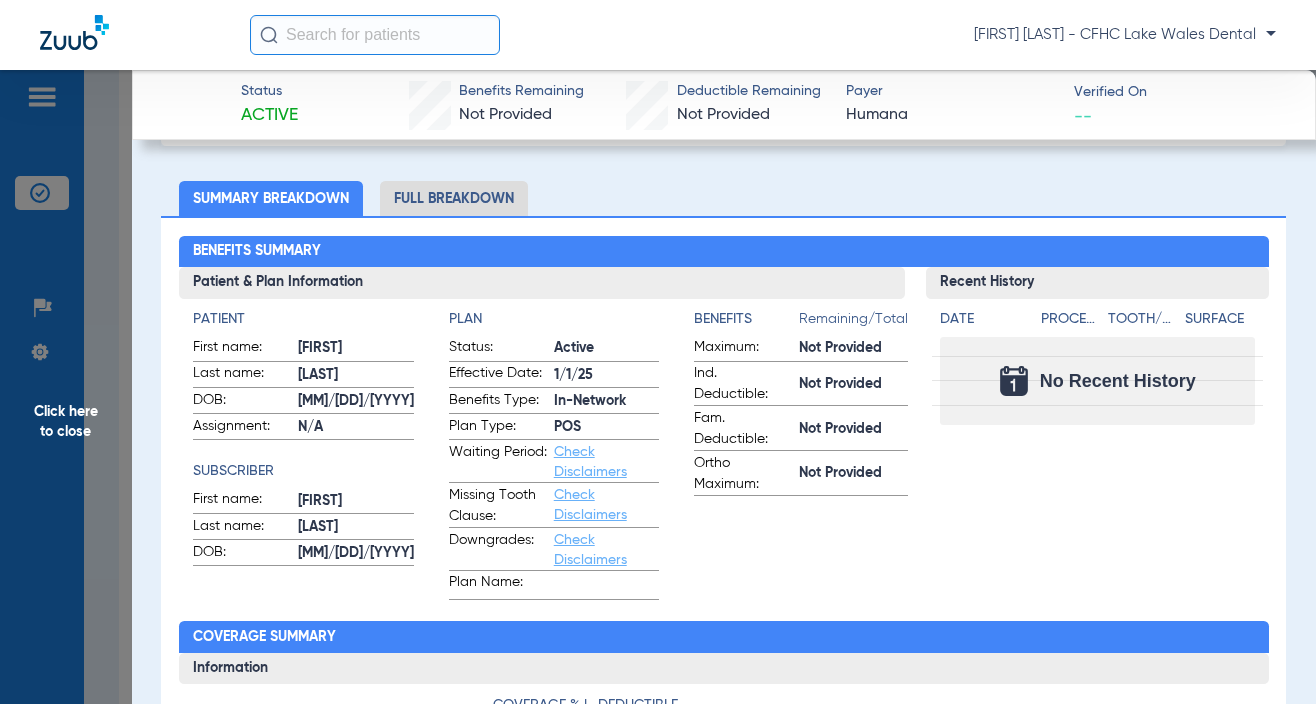 scroll, scrollTop: 0, scrollLeft: 0, axis: both 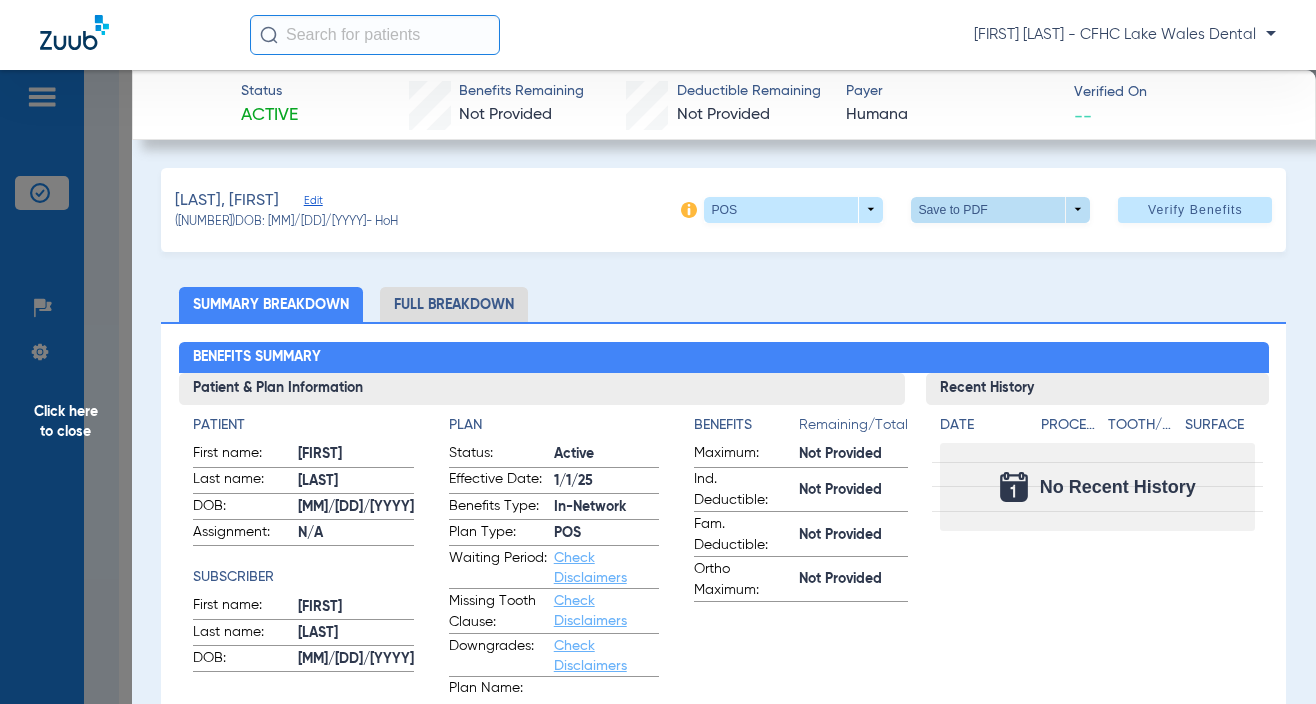 click 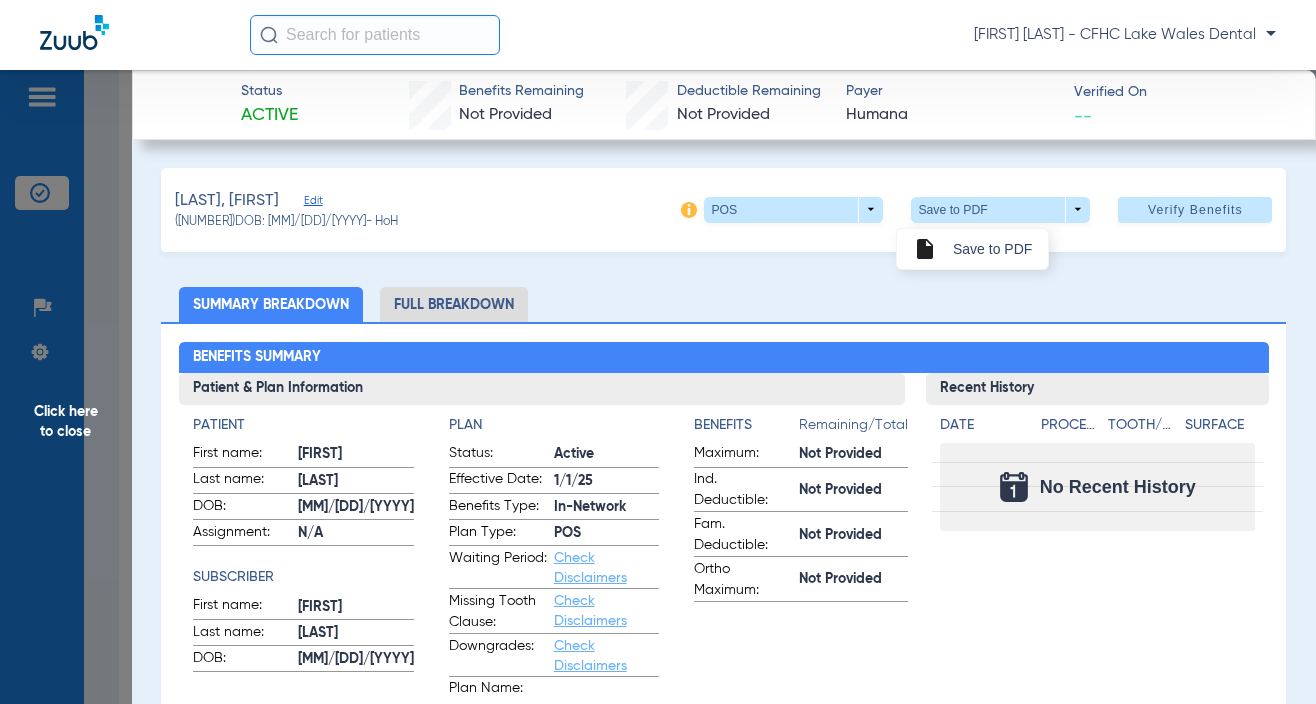 click at bounding box center [658, 352] 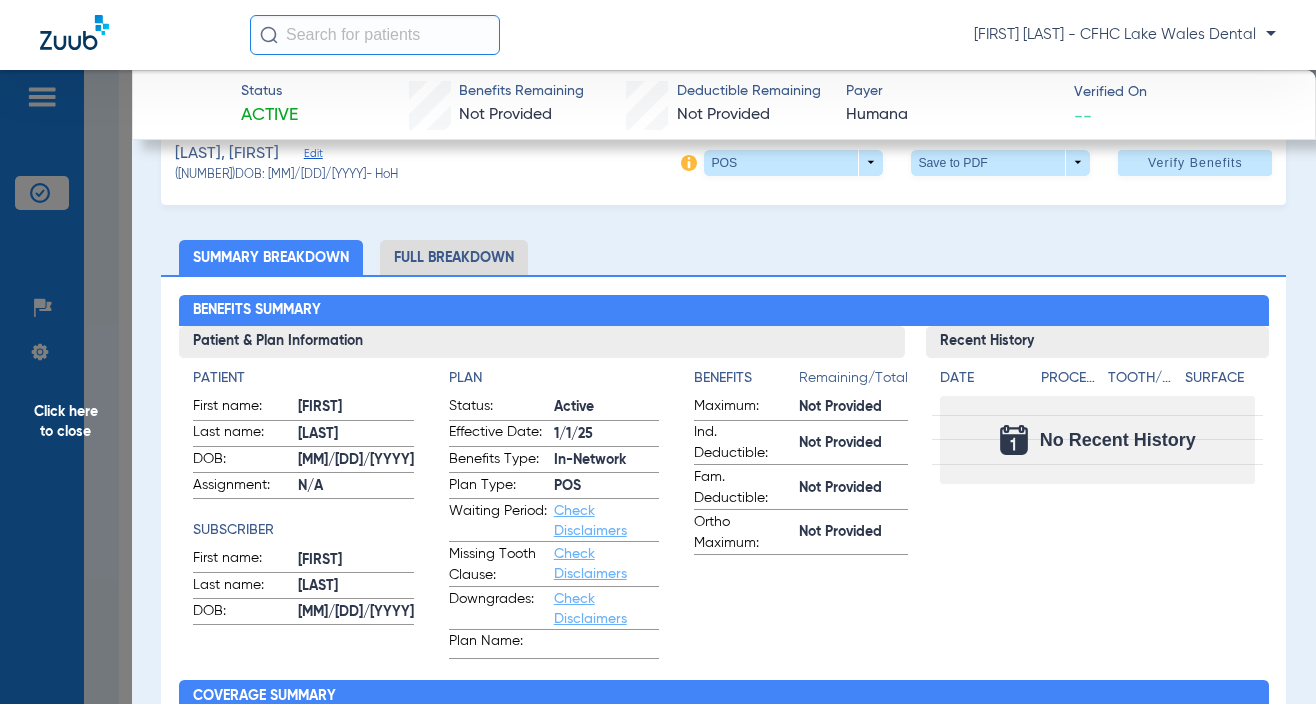 scroll, scrollTop: 0, scrollLeft: 0, axis: both 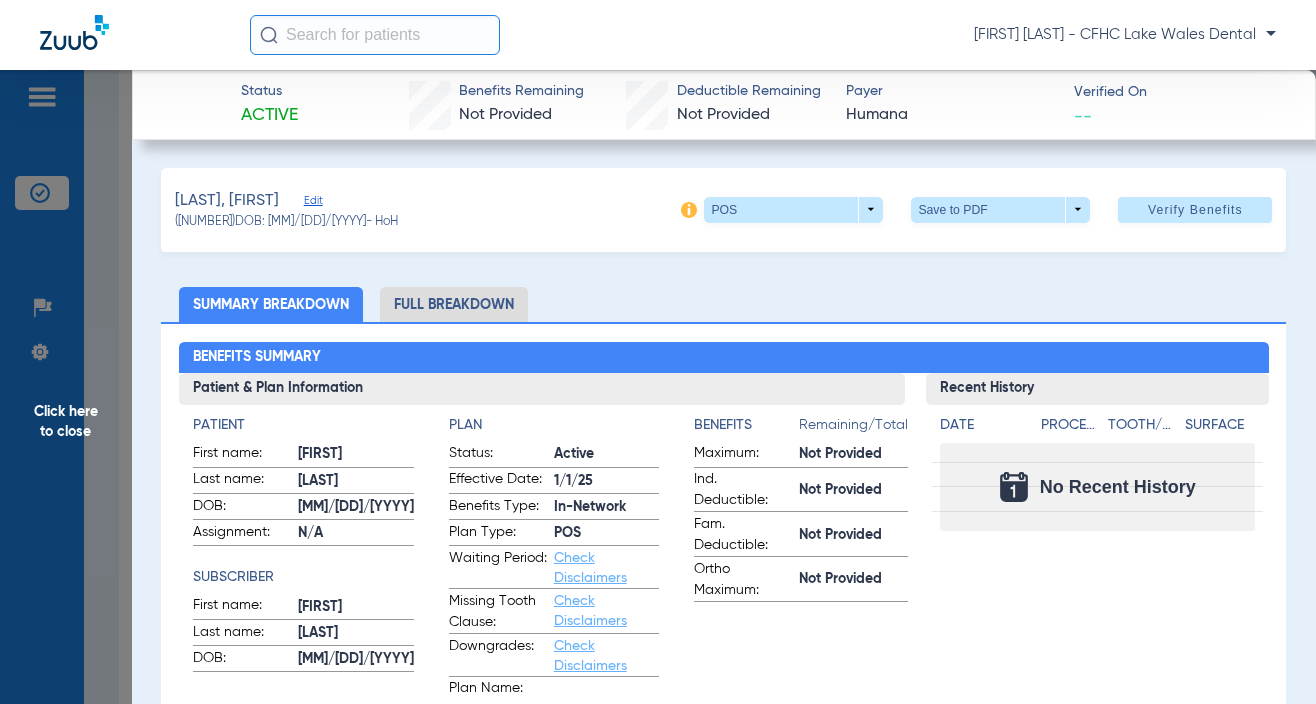 click on "Click here to close" 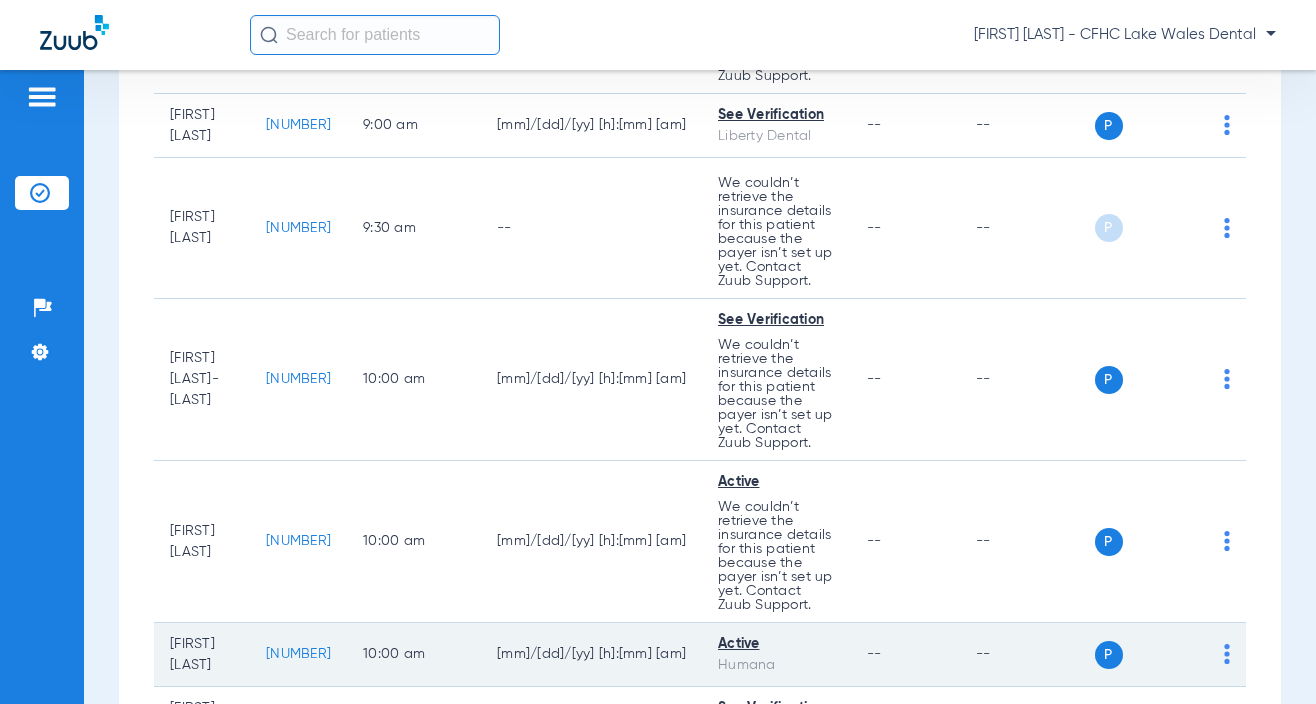click on "[NUMBER]" 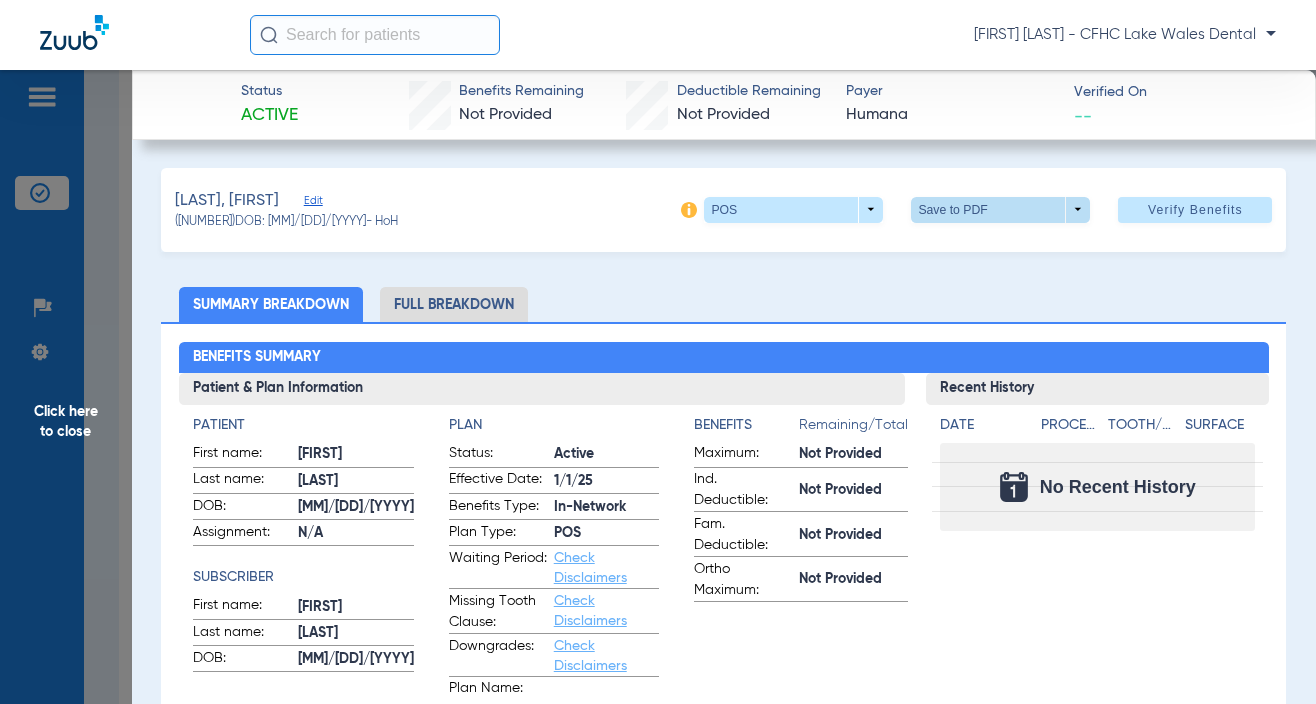 click 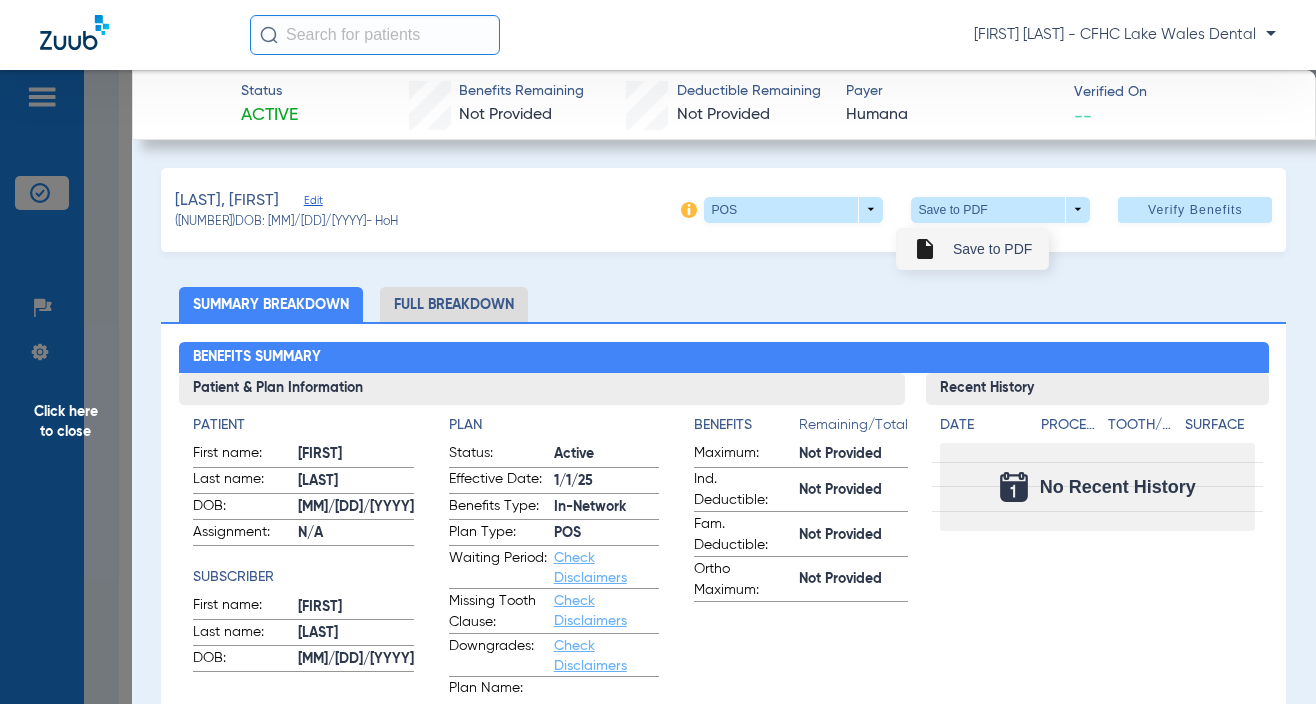 click on "Save to PDF" at bounding box center [992, 249] 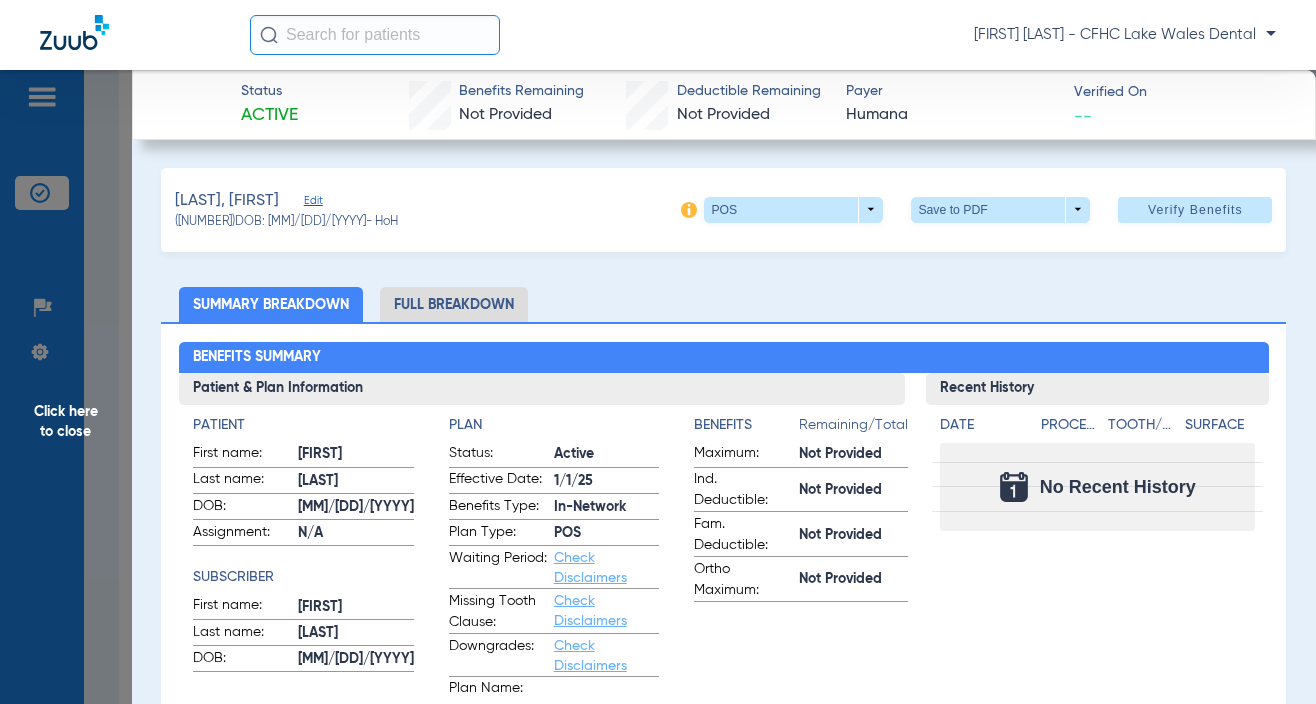 click on "Click here to close" 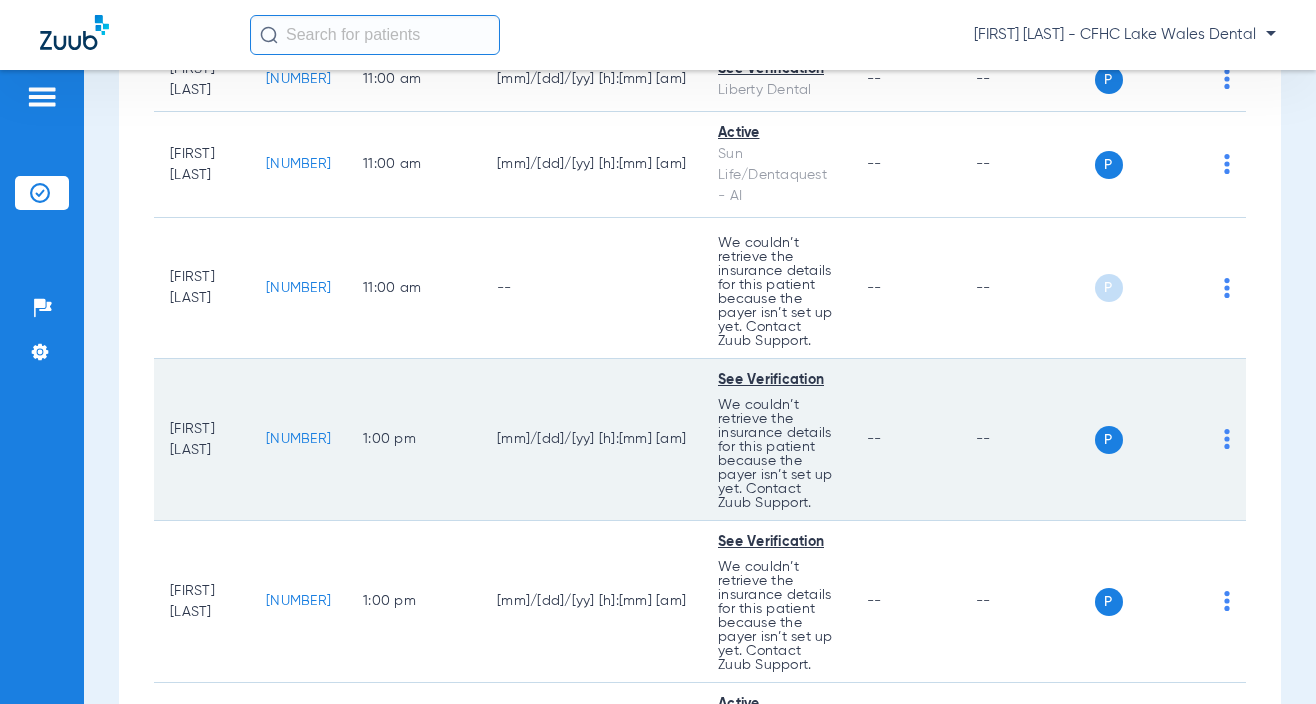 scroll, scrollTop: 1800, scrollLeft: 0, axis: vertical 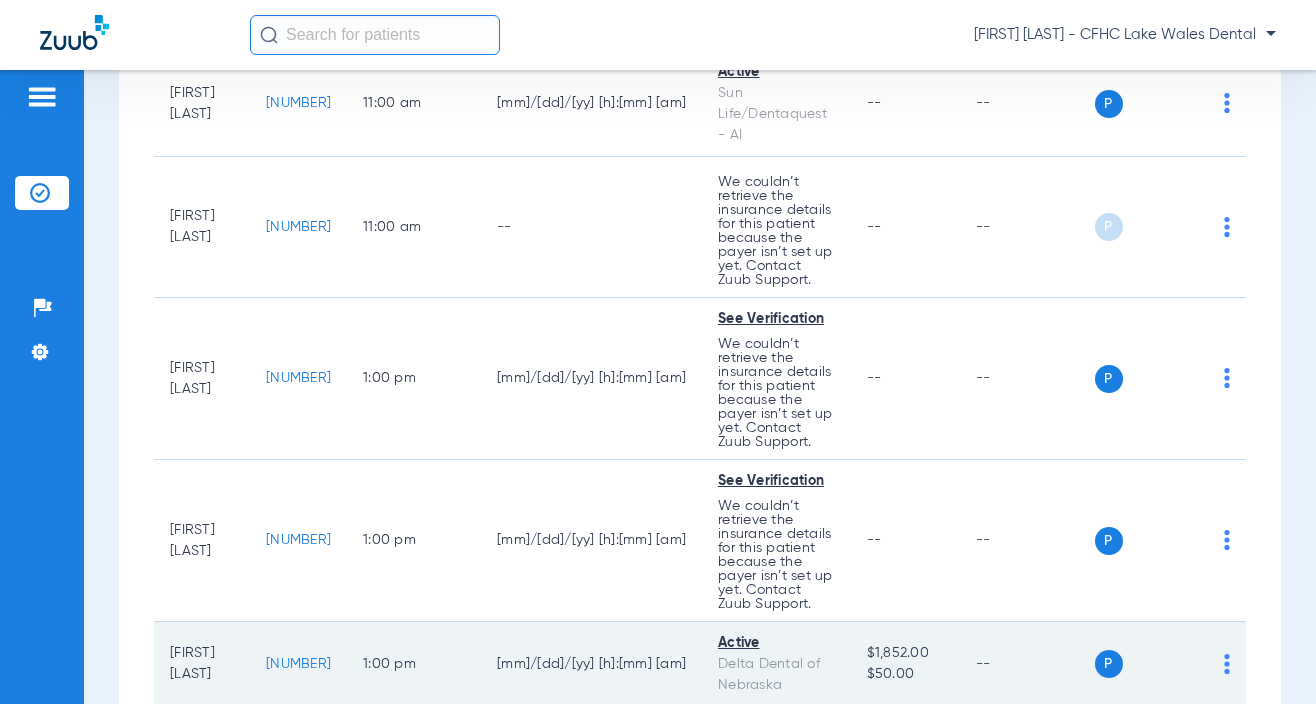 click on "[NUMBER]" 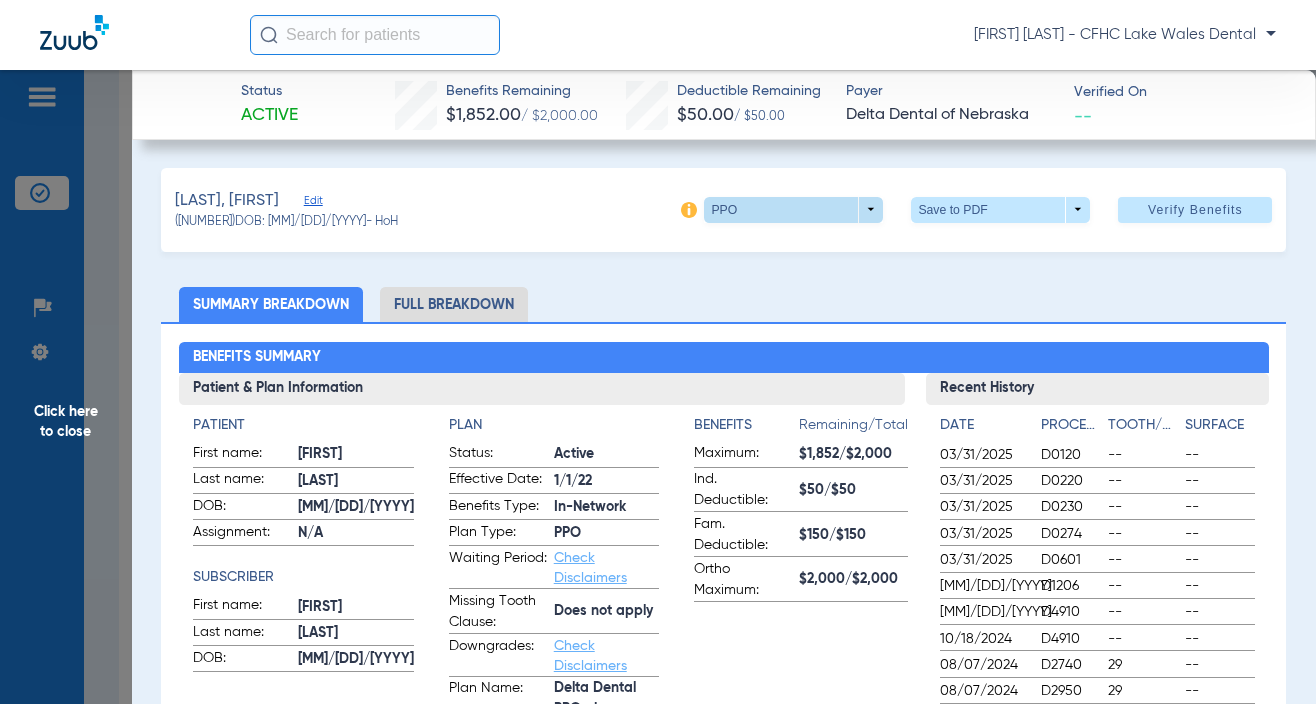 drag, startPoint x: 457, startPoint y: 227, endPoint x: 862, endPoint y: 205, distance: 405.59708 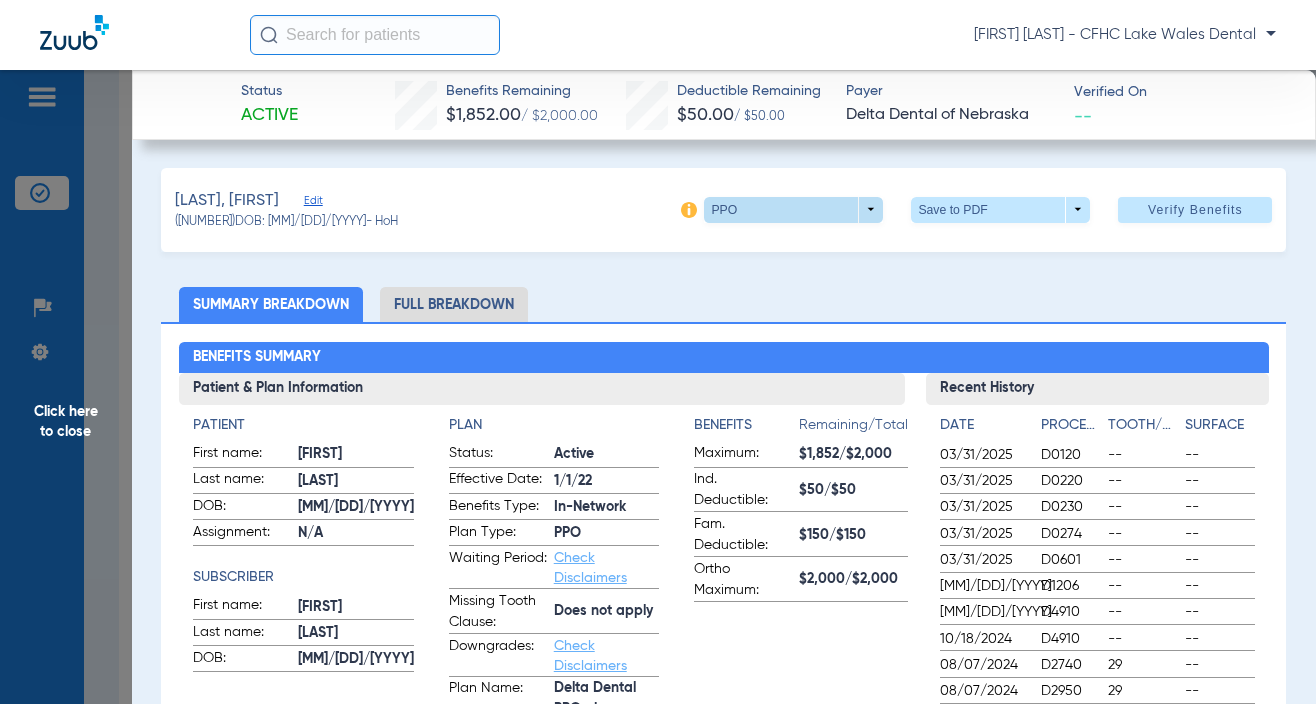 click on "[LAST], [FIRST]   Edit   ([NUMBER])   DOB: [MM]/[DD]/[YYYY]   - HoH   PPO  arrow_drop_down  Save to PDF  arrow_drop_down  Verify Benefits" 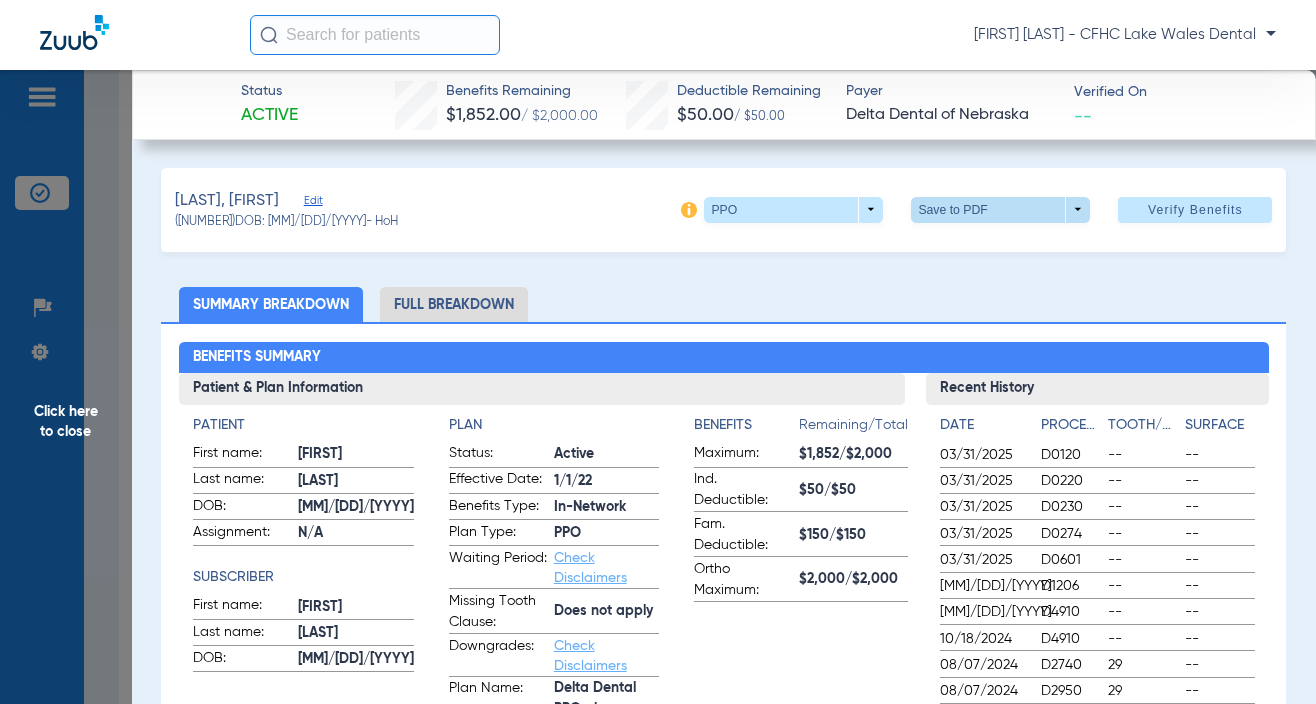 click 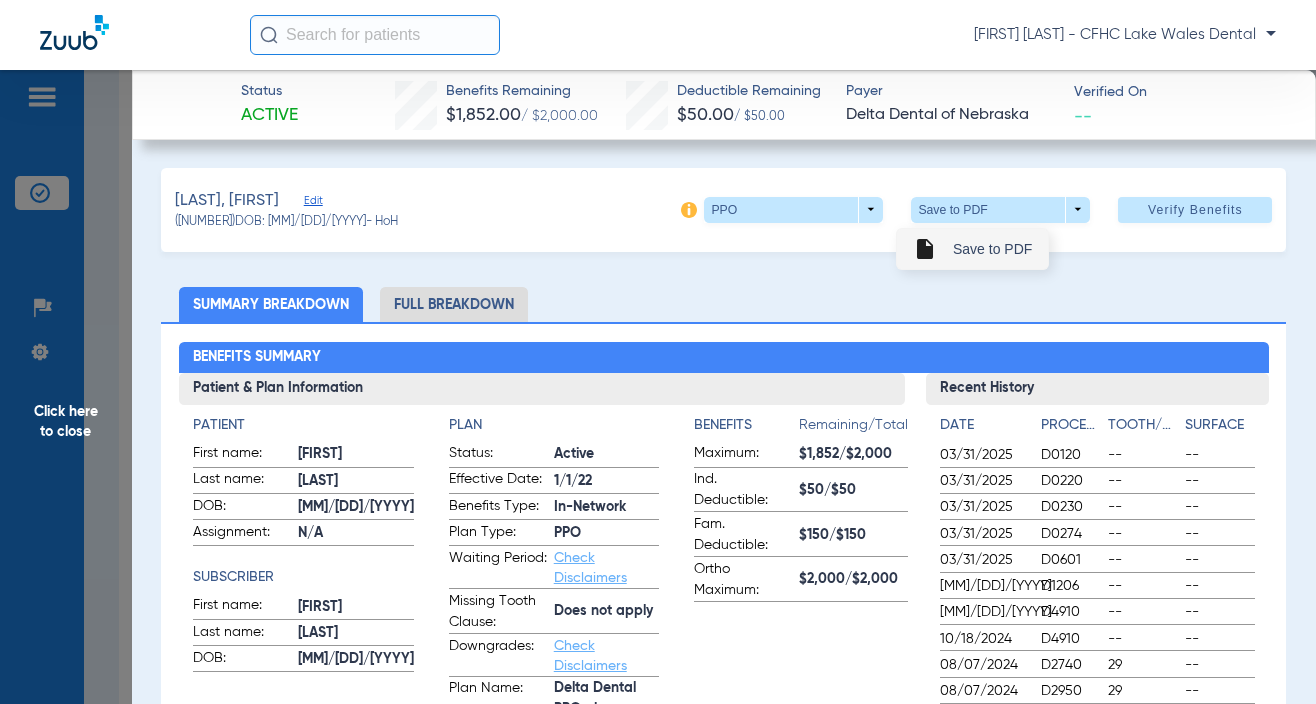 click on "insert_drive_file  Save to PDF" at bounding box center [972, 249] 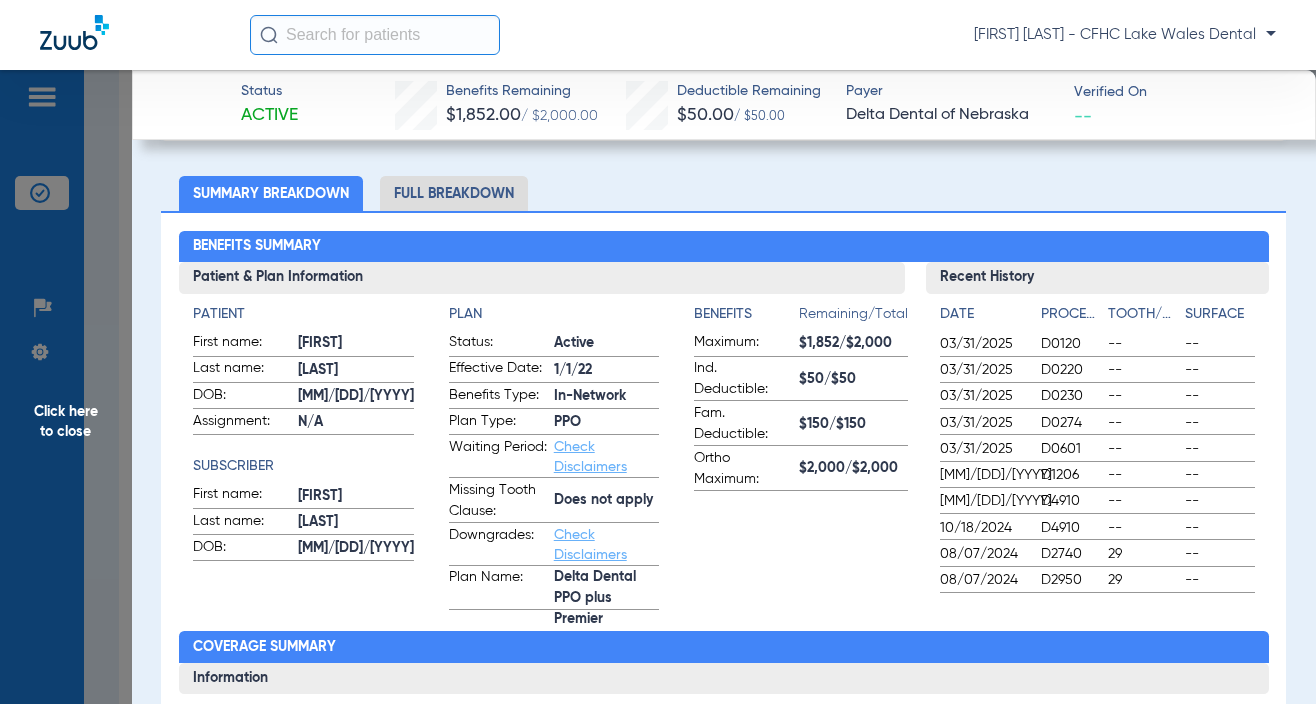 scroll, scrollTop: 0, scrollLeft: 0, axis: both 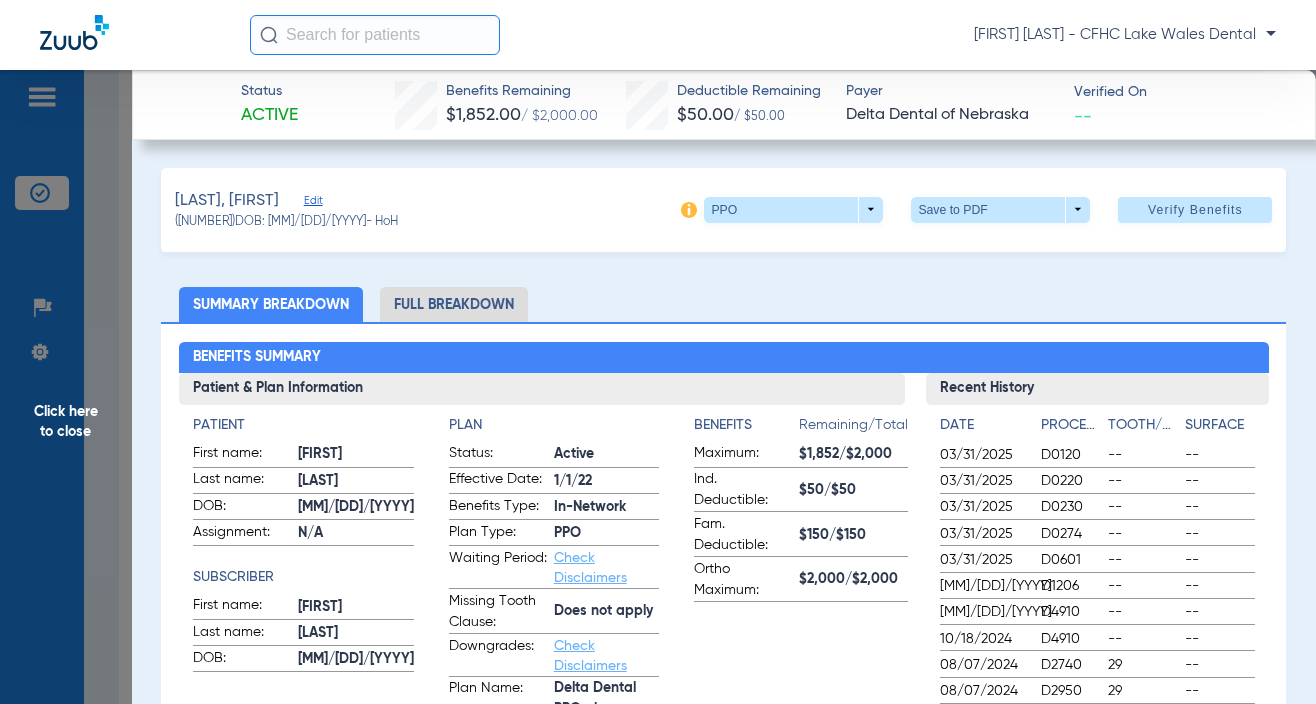 click on "Edit" 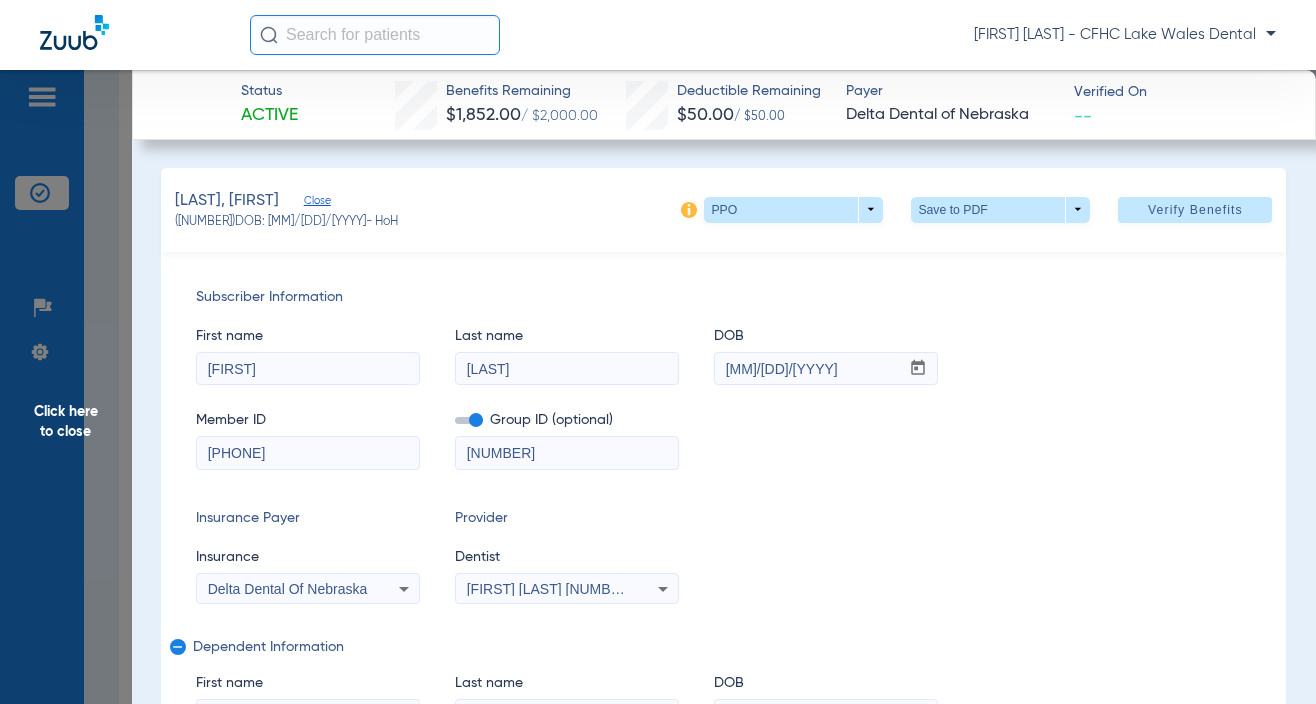 click on "[PHONE]" at bounding box center (308, 453) 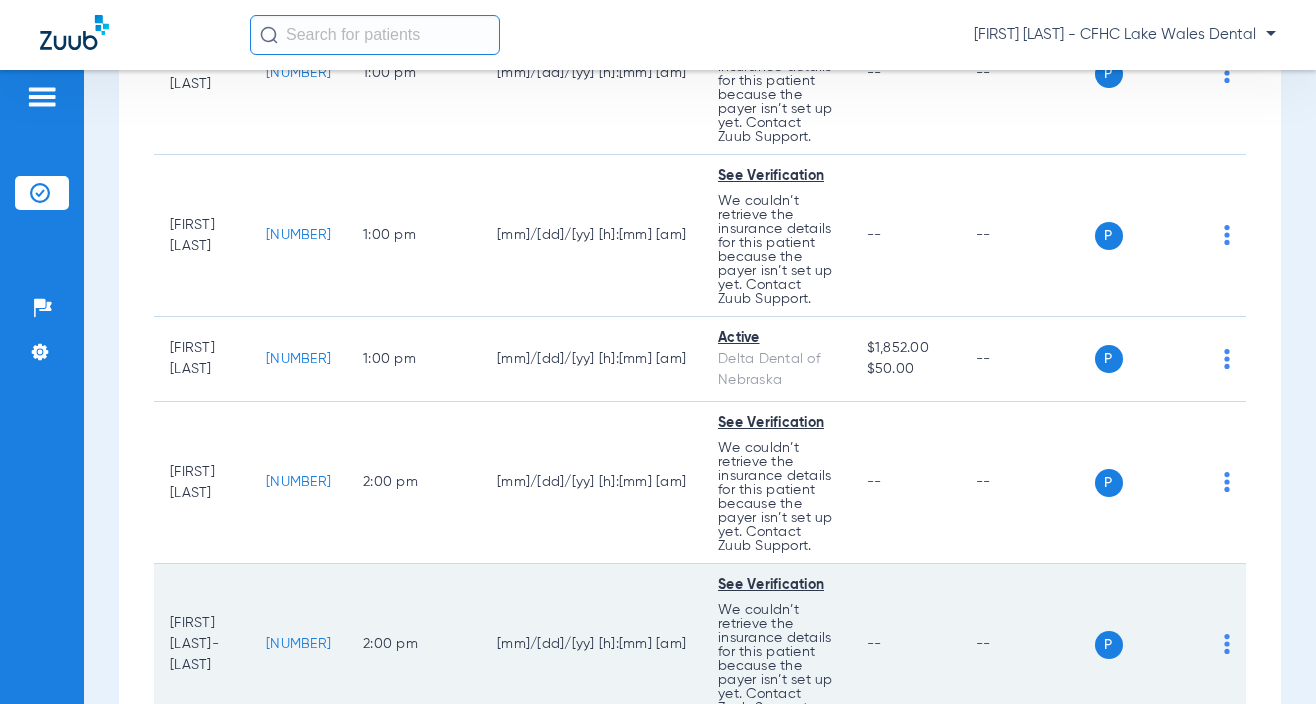 scroll, scrollTop: 2200, scrollLeft: 0, axis: vertical 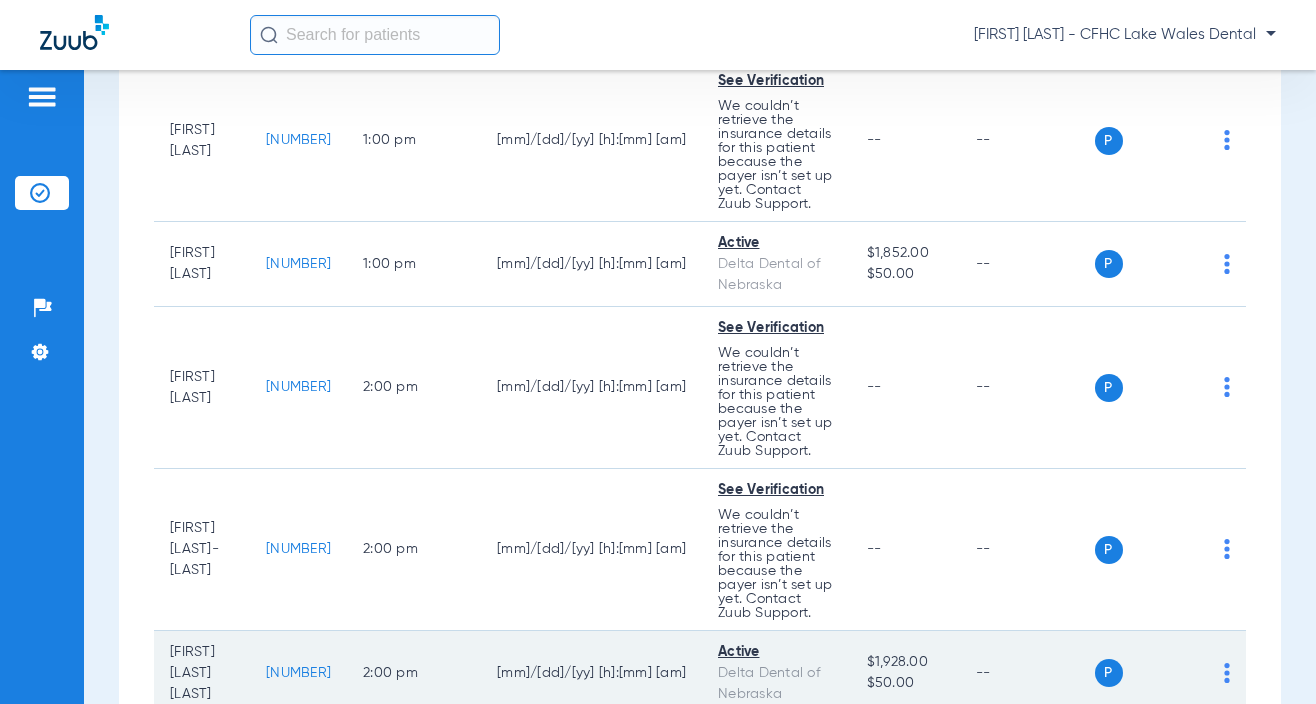 click on "[NUMBER]" 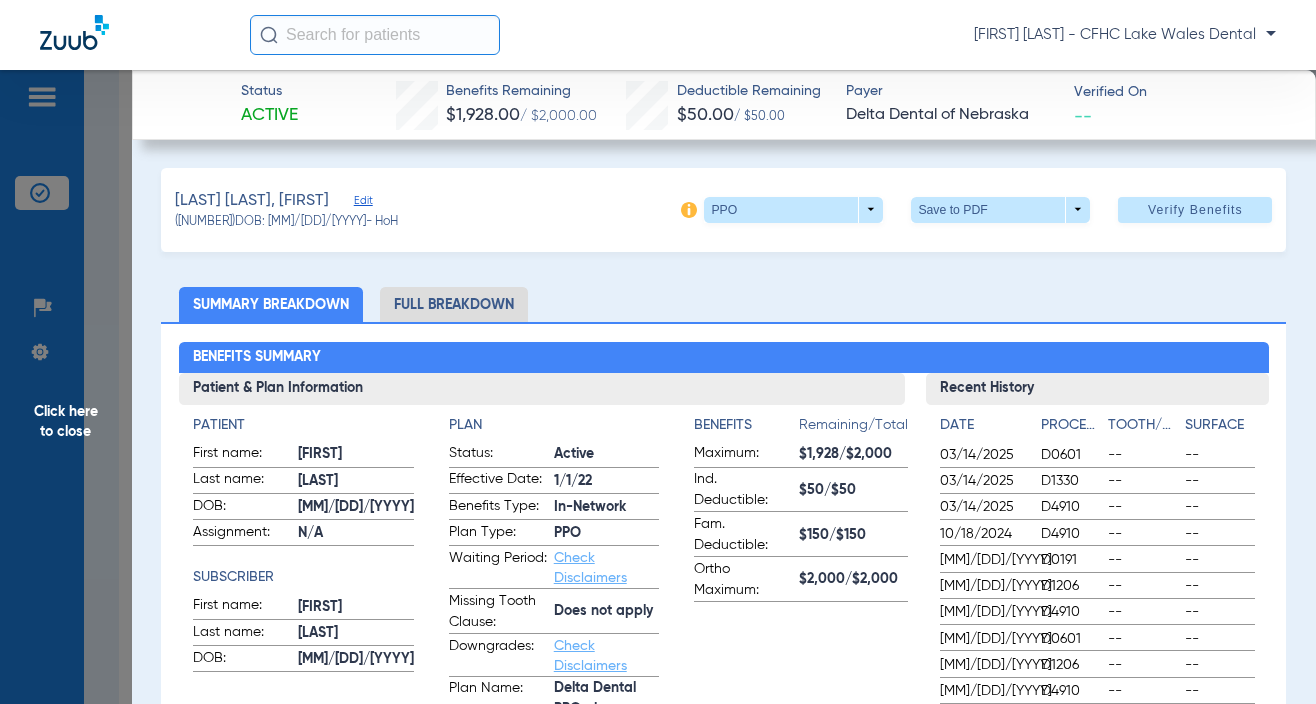 click on "Patient & Plan Information" 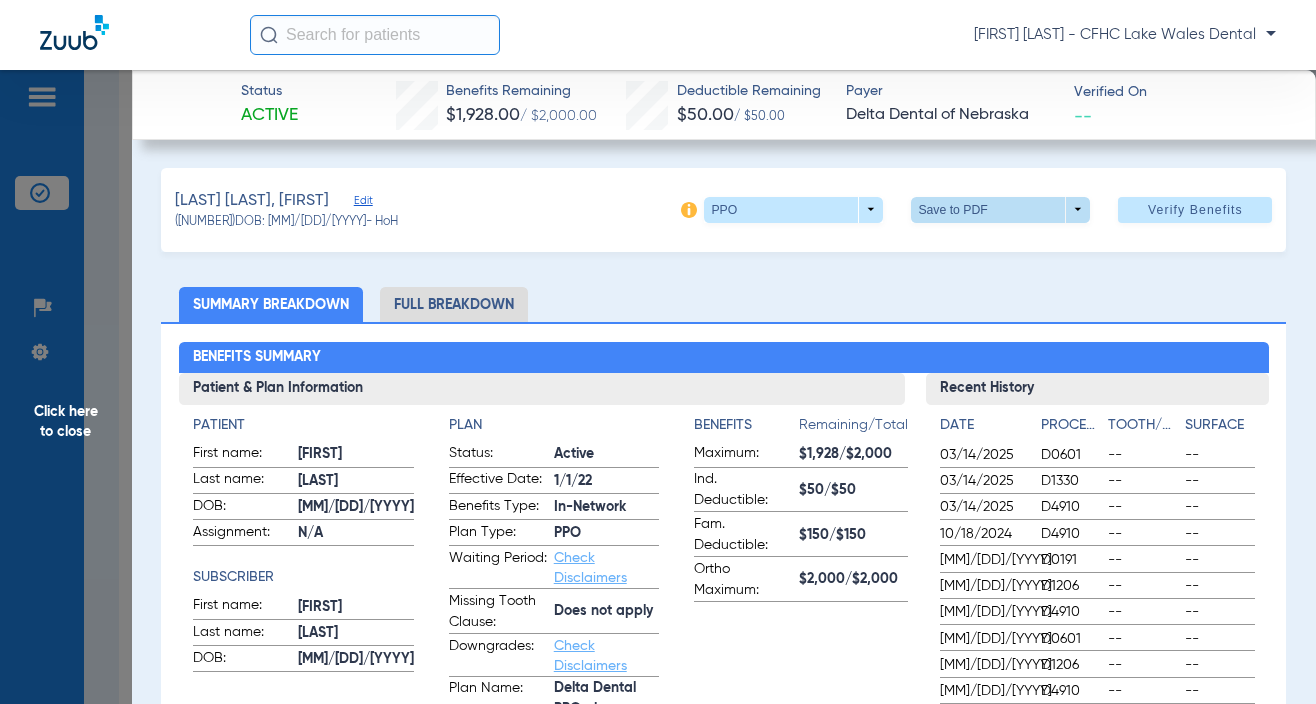 click 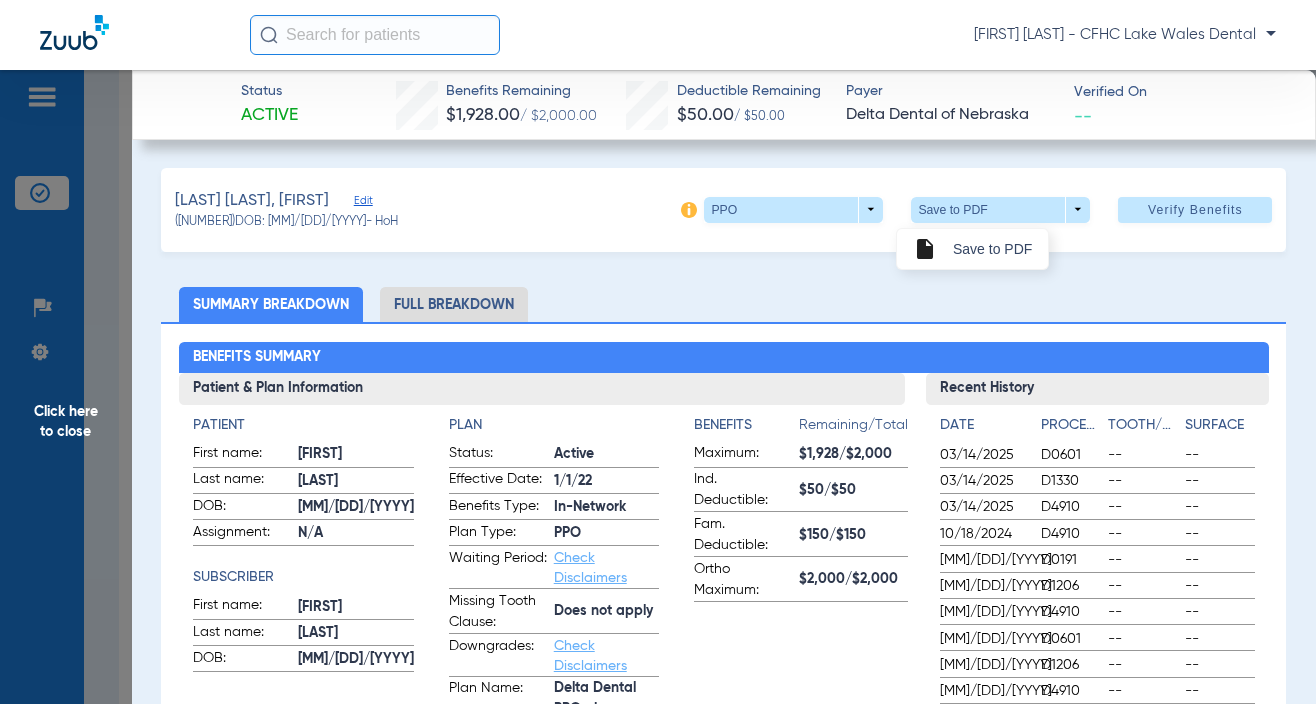 click on "insert_drive_file  Save to PDF" at bounding box center (972, 249) 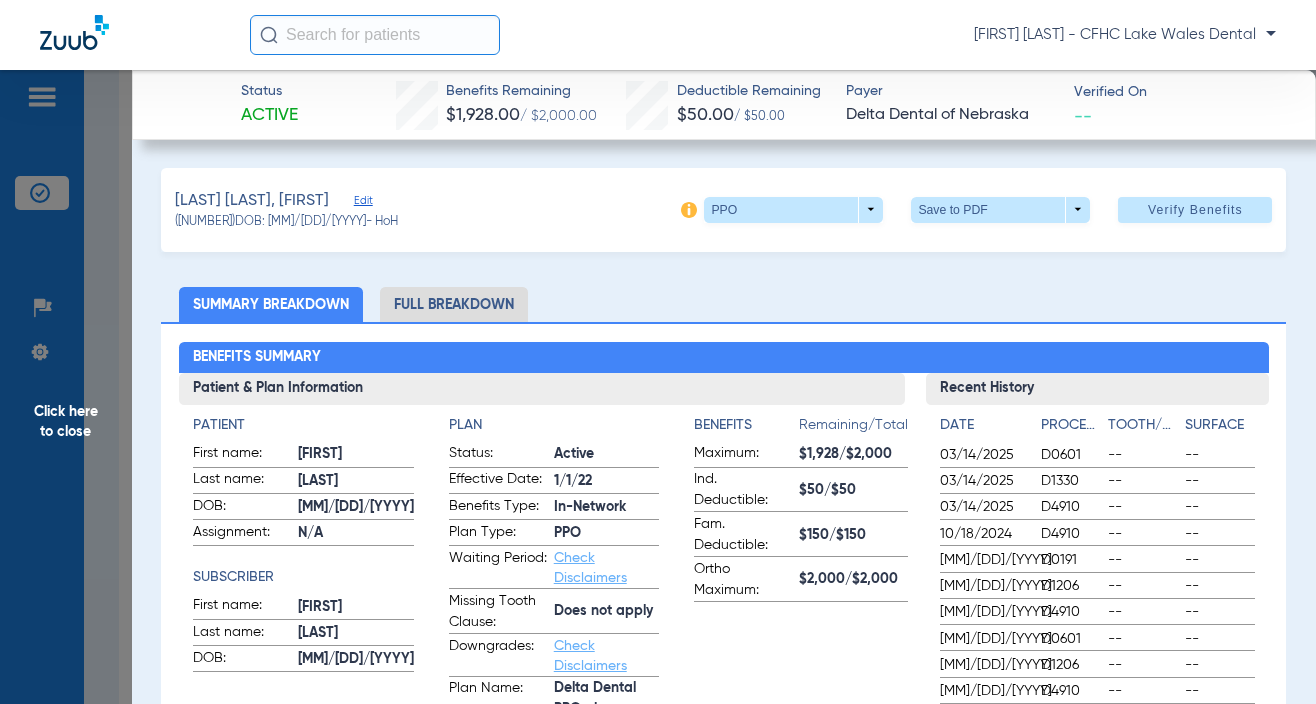 click on "First name:  [FIRST]  Last name:  [LAST]  DOB:  [MM]/[DD]/[YYYY]  Assignment:  N/A" 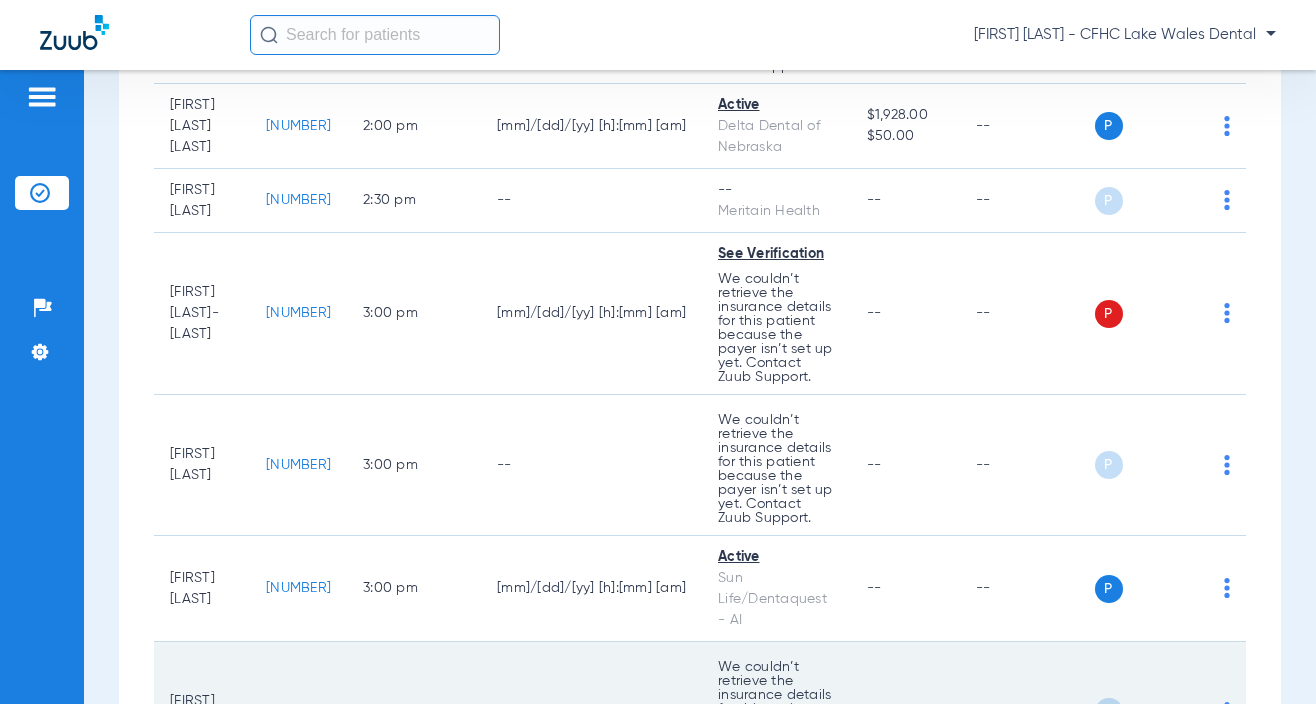 scroll, scrollTop: 2784, scrollLeft: 0, axis: vertical 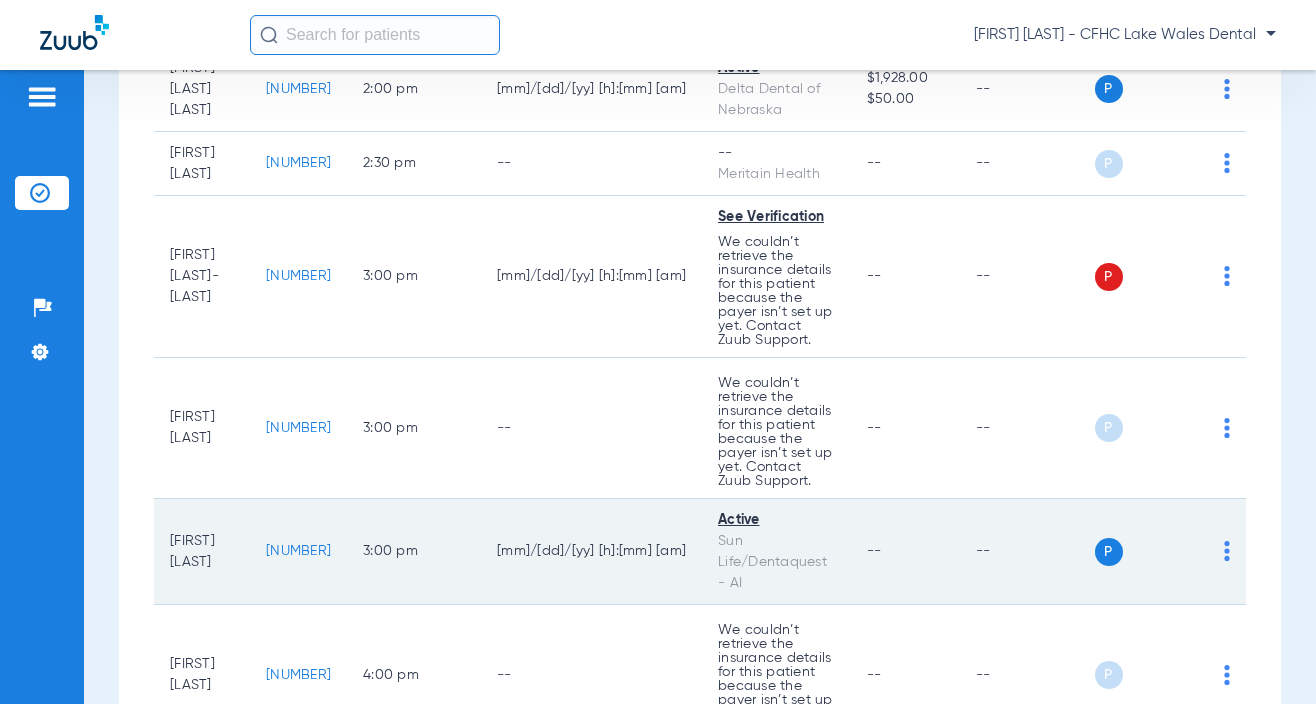 click on "[NUMBER]" 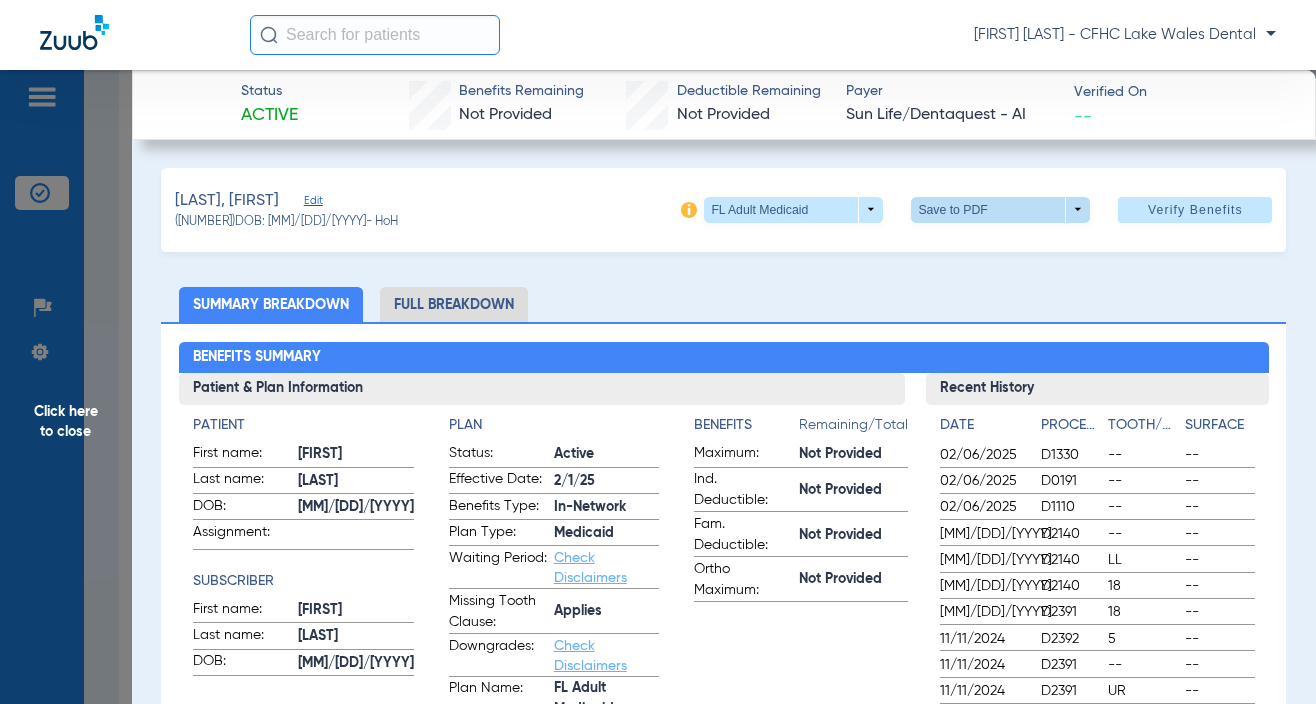 click 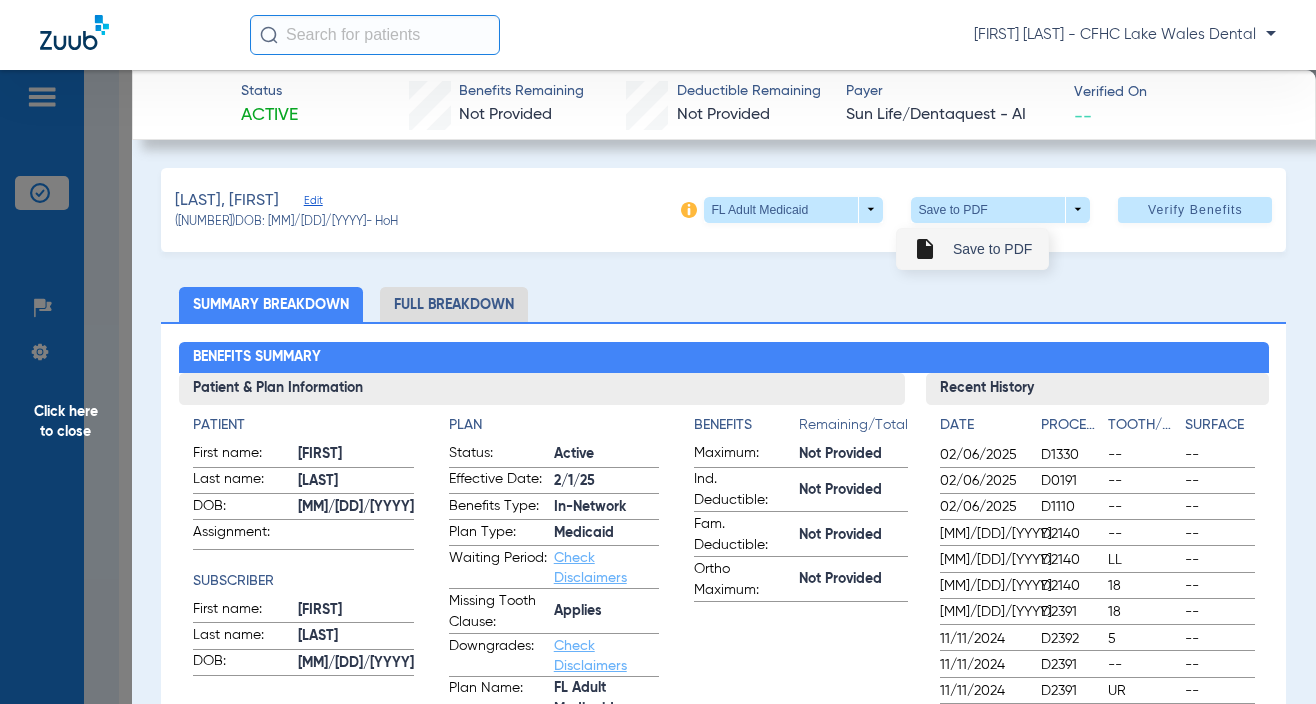 click on "Save to PDF" at bounding box center (992, 249) 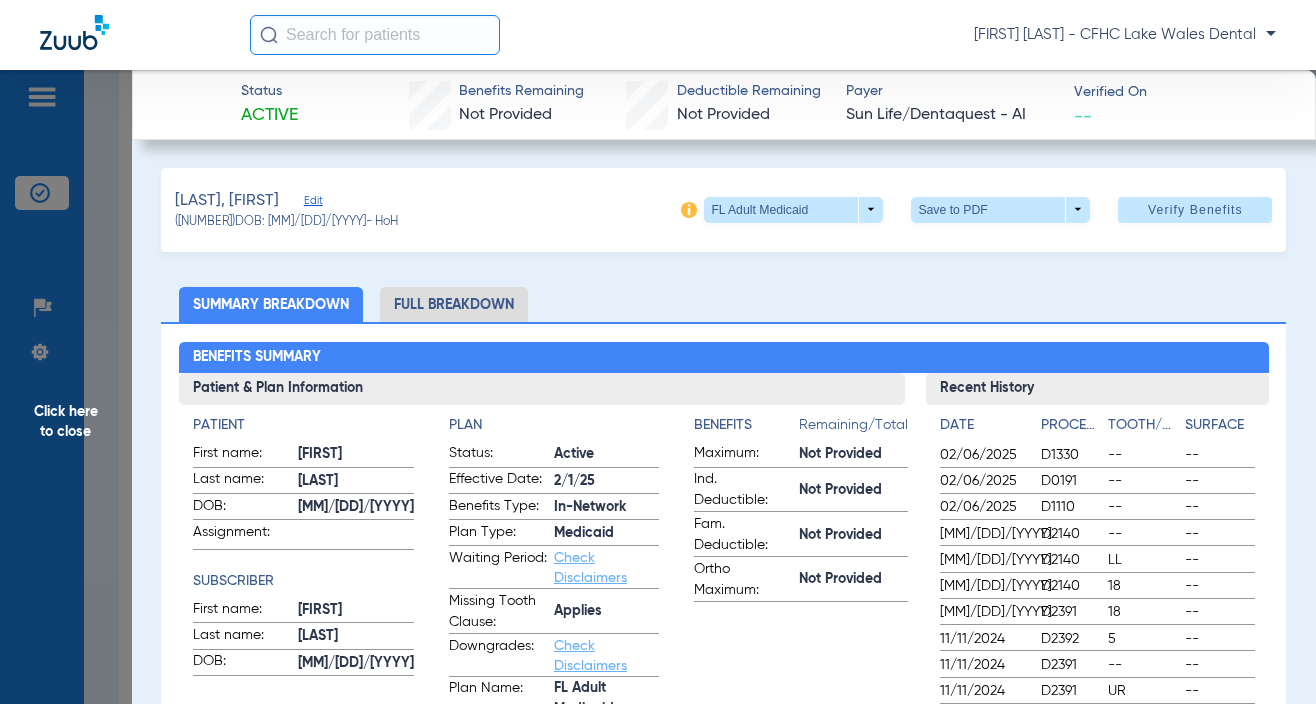 drag, startPoint x: 1070, startPoint y: 399, endPoint x: 1158, endPoint y: 130, distance: 283.02826 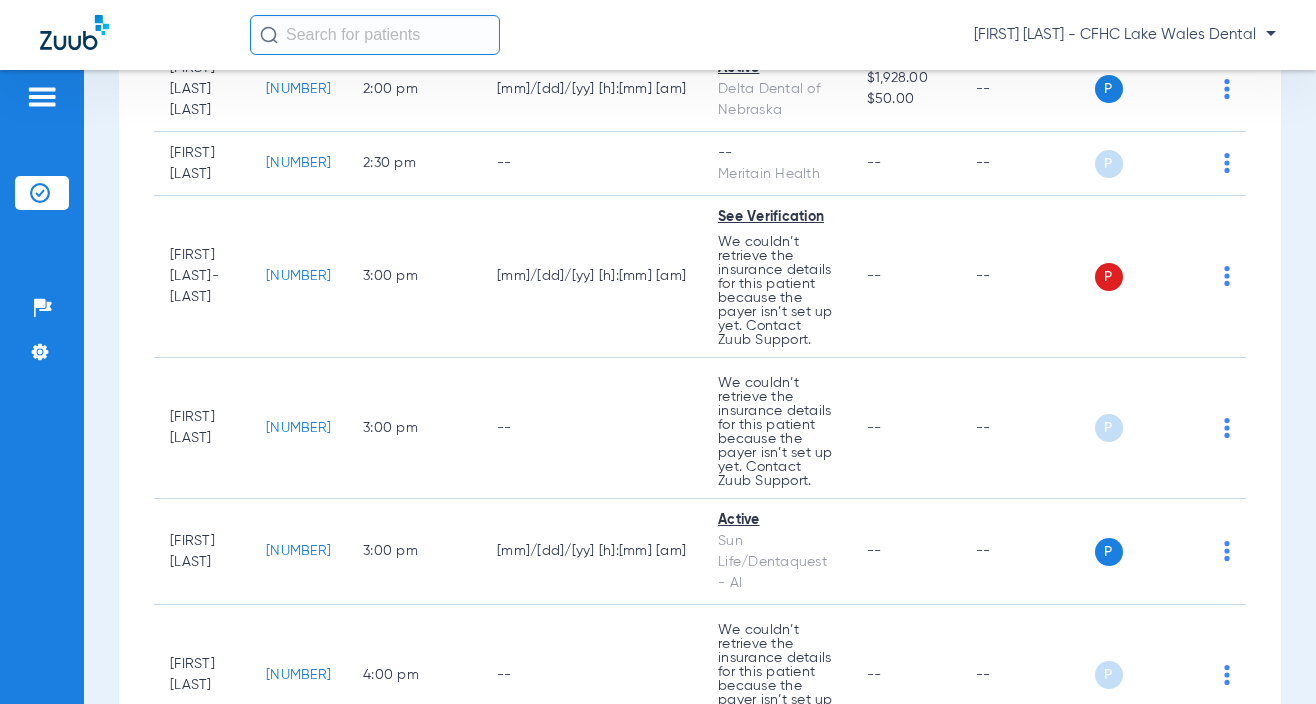 click on "[NUMBER]" 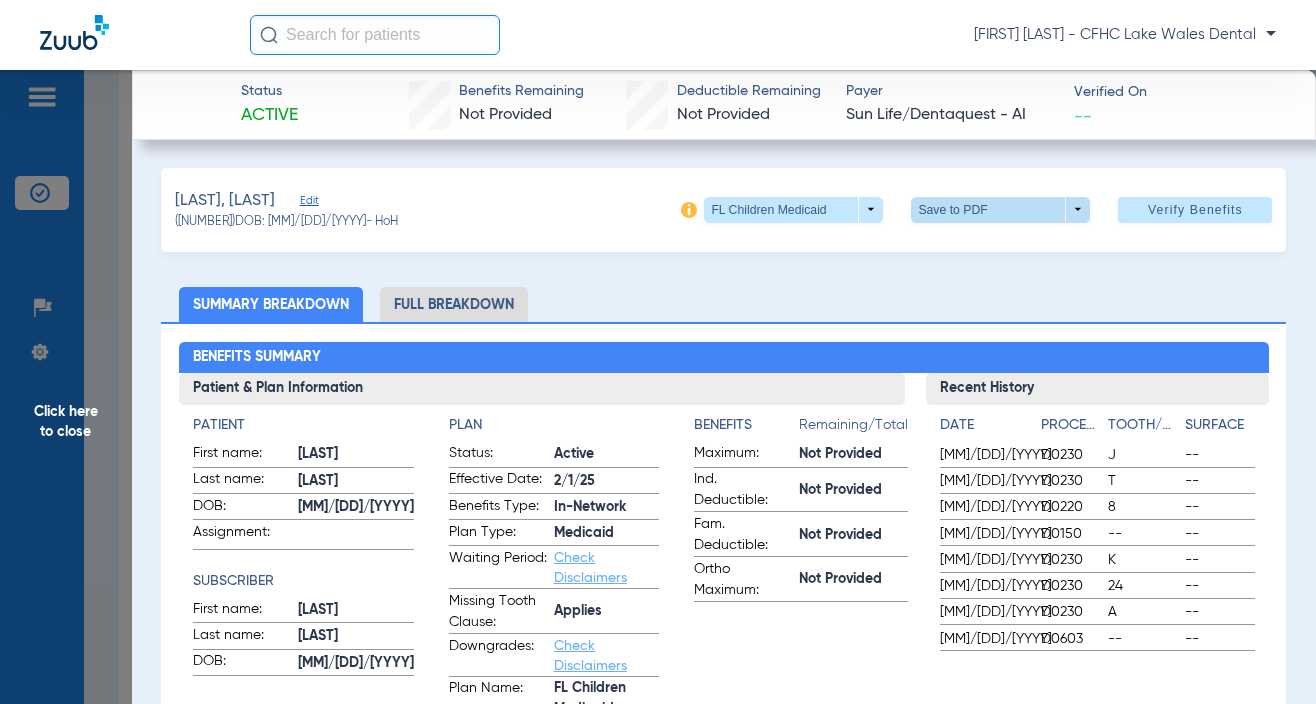 click 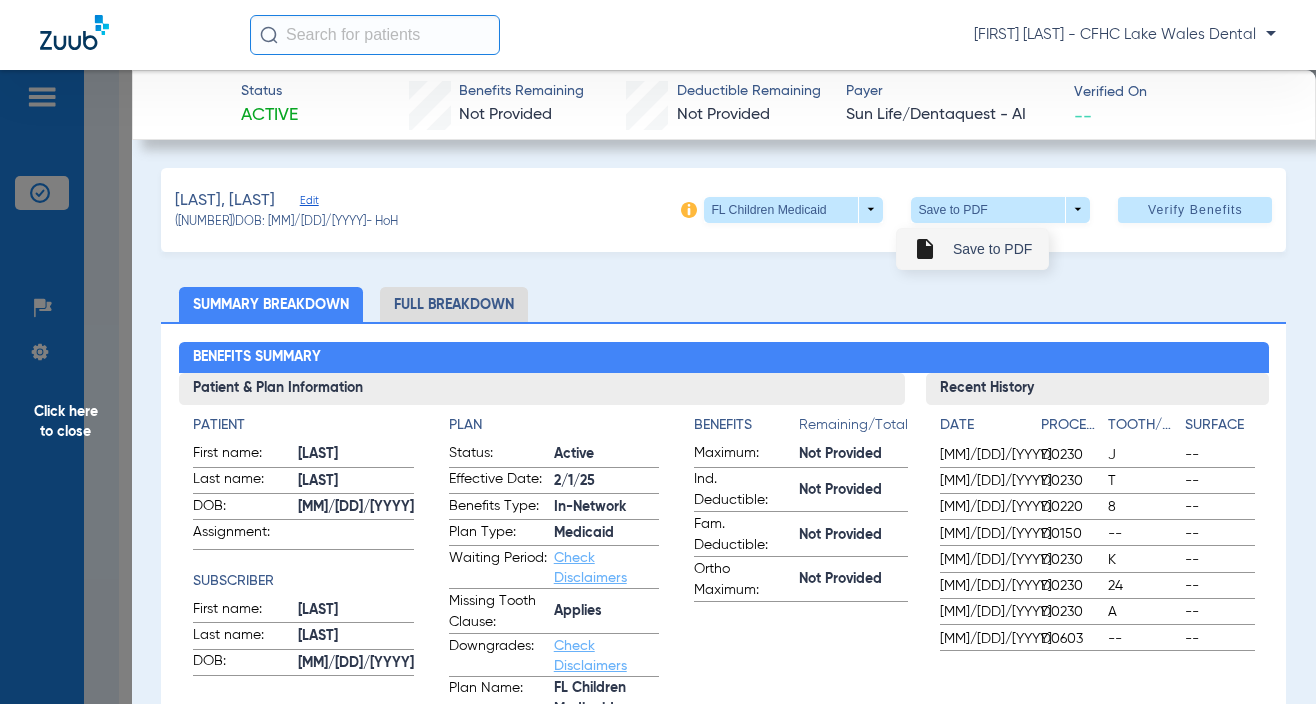 click on "Save to PDF" at bounding box center [992, 249] 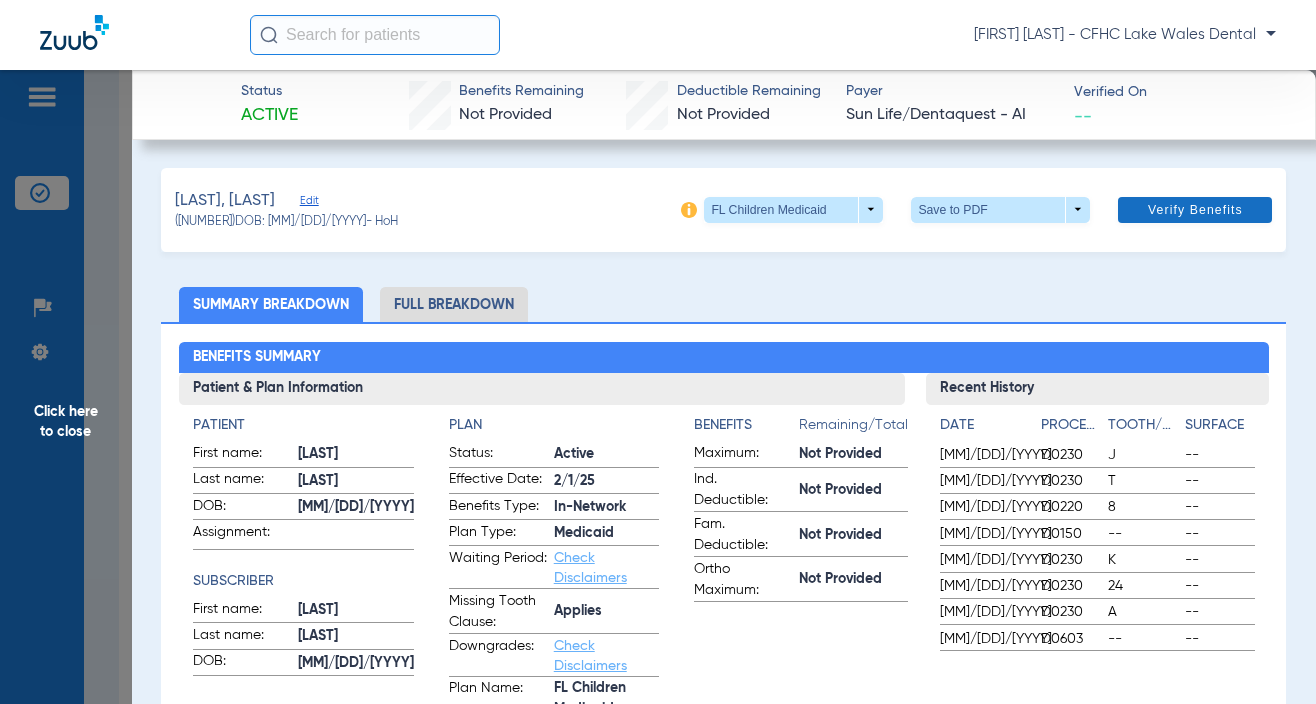 drag, startPoint x: 1058, startPoint y: 360, endPoint x: 1126, endPoint y: 228, distance: 148.48569 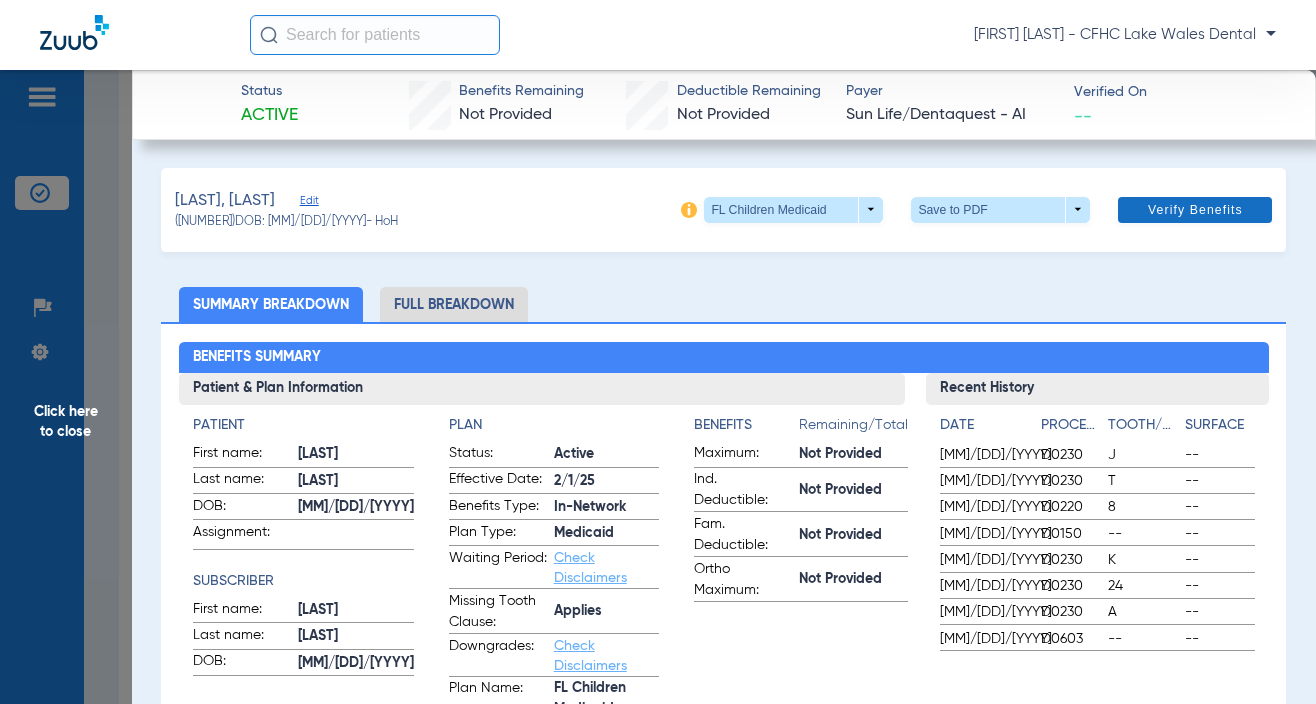 click on "Benefits Summary" 